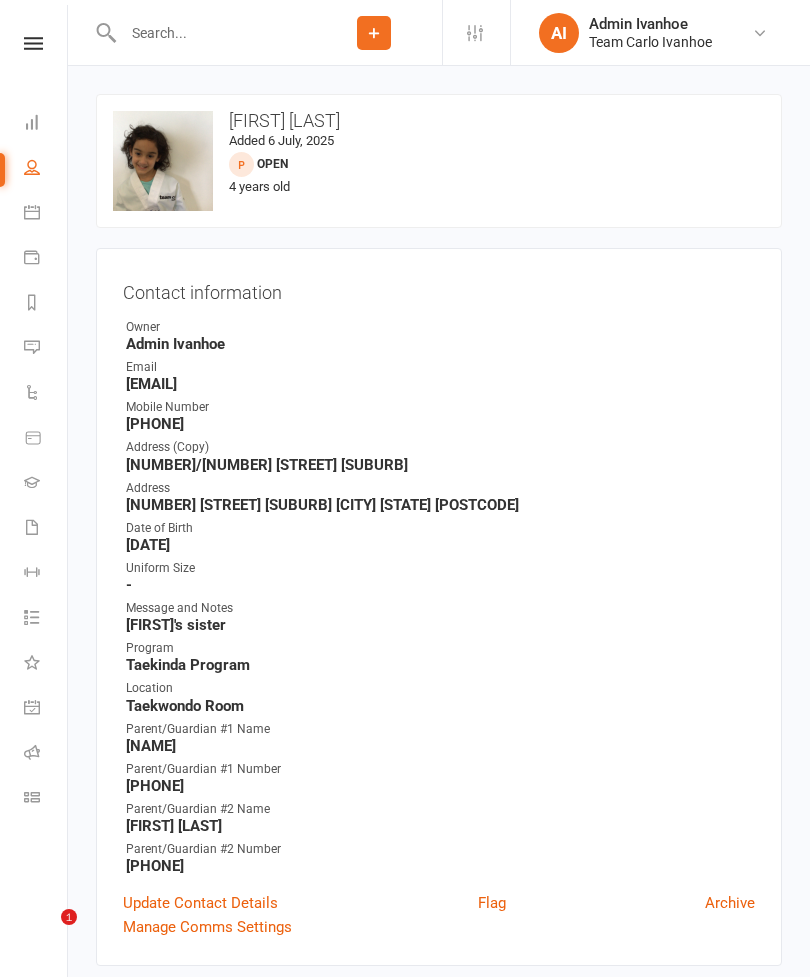scroll, scrollTop: 0, scrollLeft: 0, axis: both 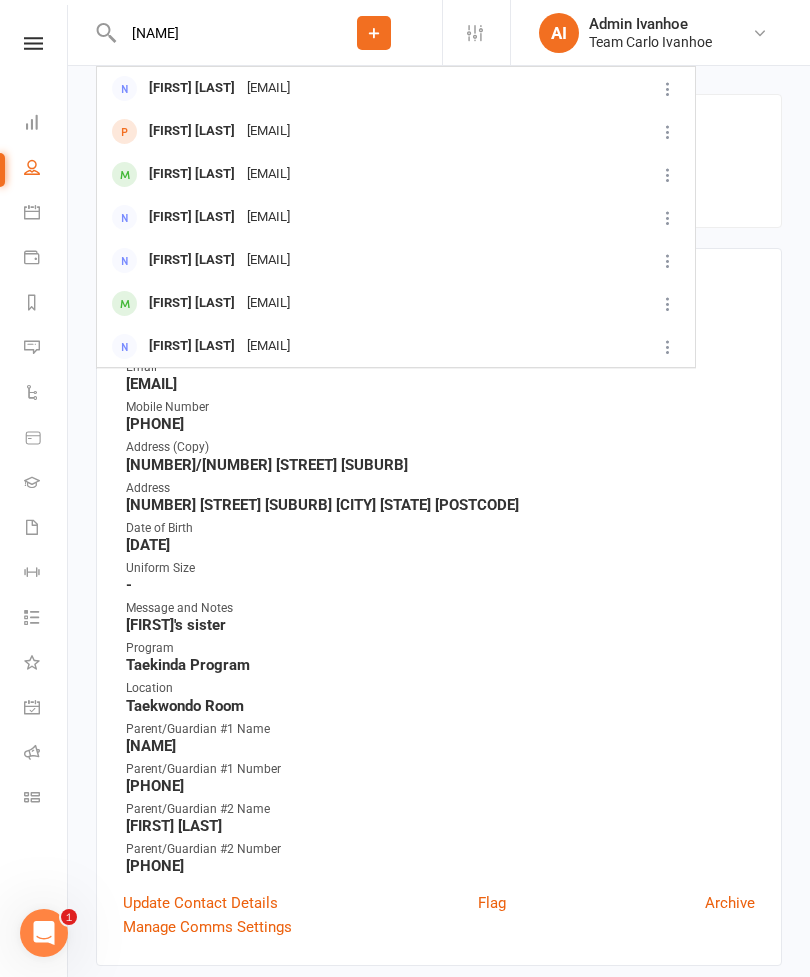 type on "Shan" 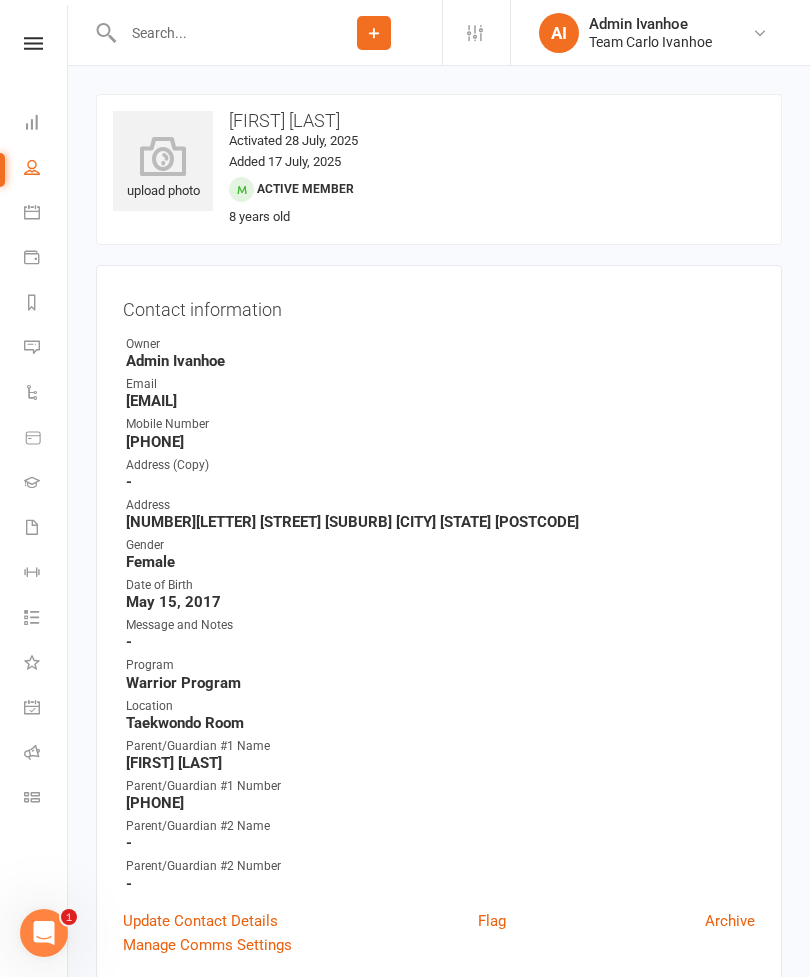 click at bounding box center (163, 156) 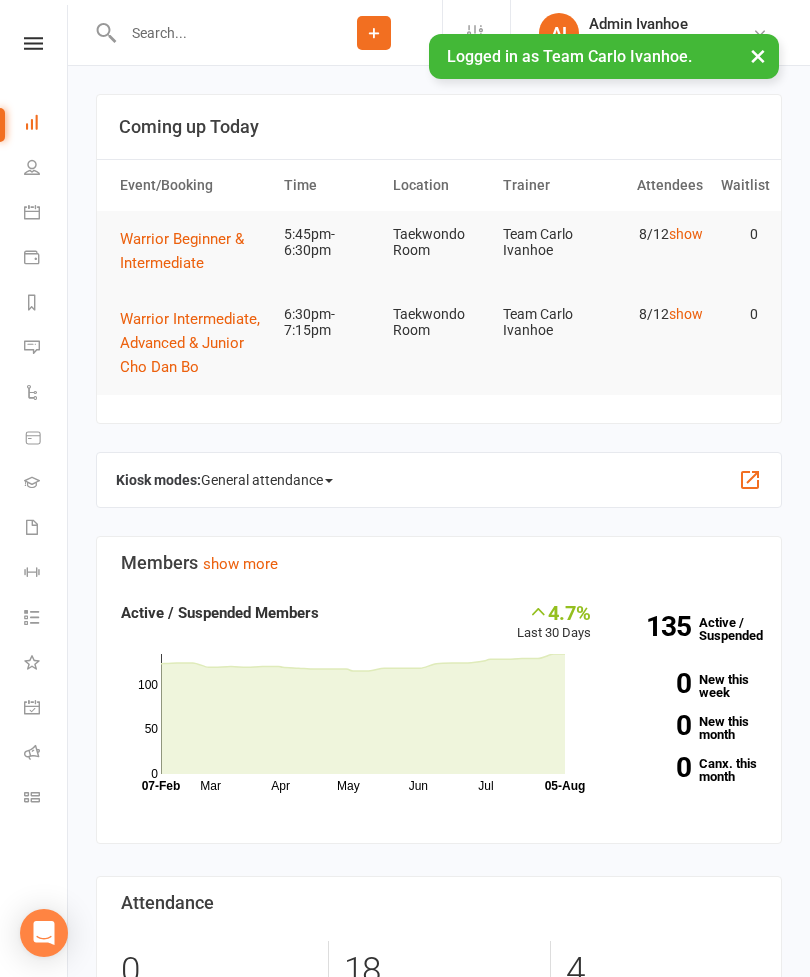 scroll, scrollTop: 0, scrollLeft: 0, axis: both 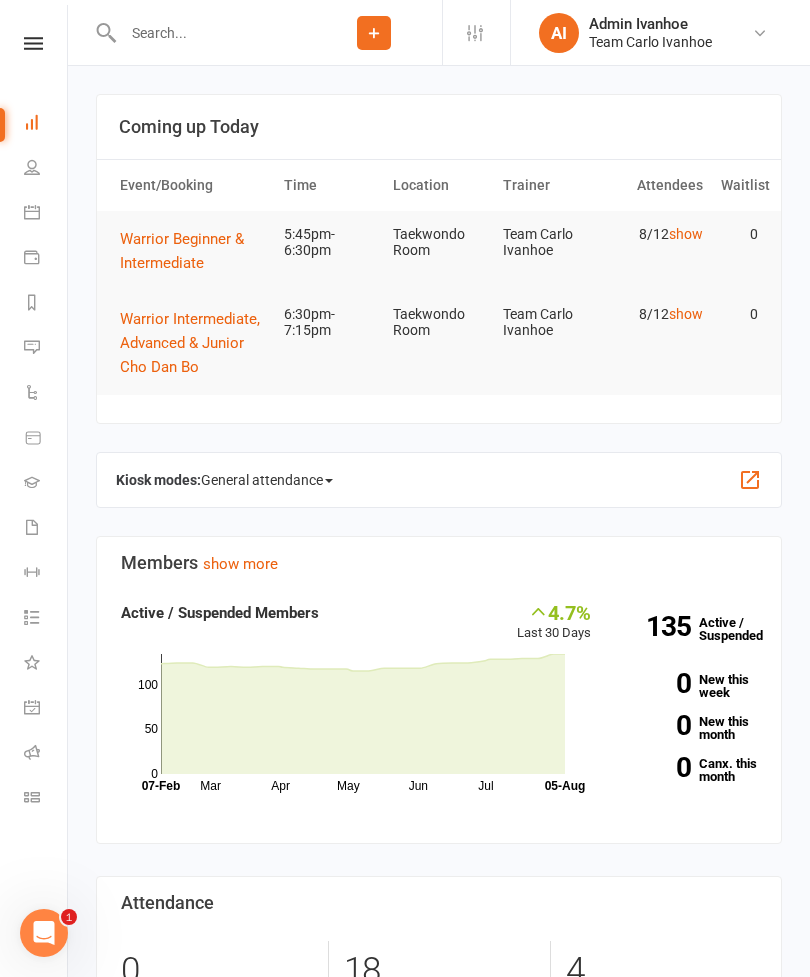click at bounding box center (33, 43) 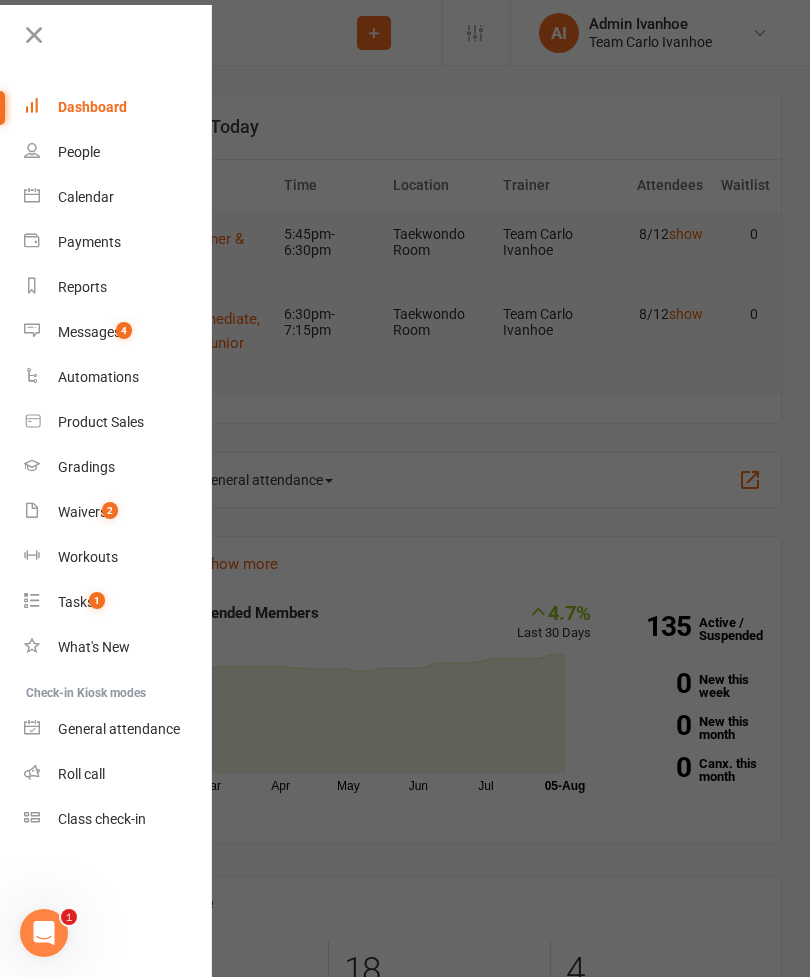 click on "Messages" at bounding box center (89, 332) 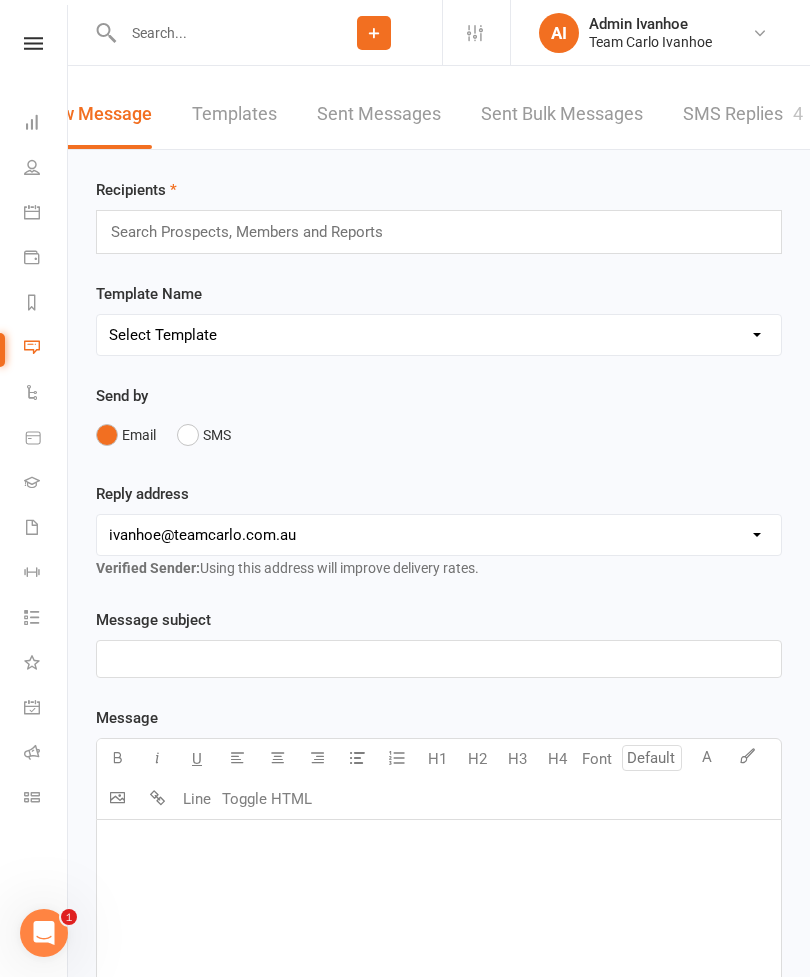 scroll, scrollTop: 0, scrollLeft: 44, axis: horizontal 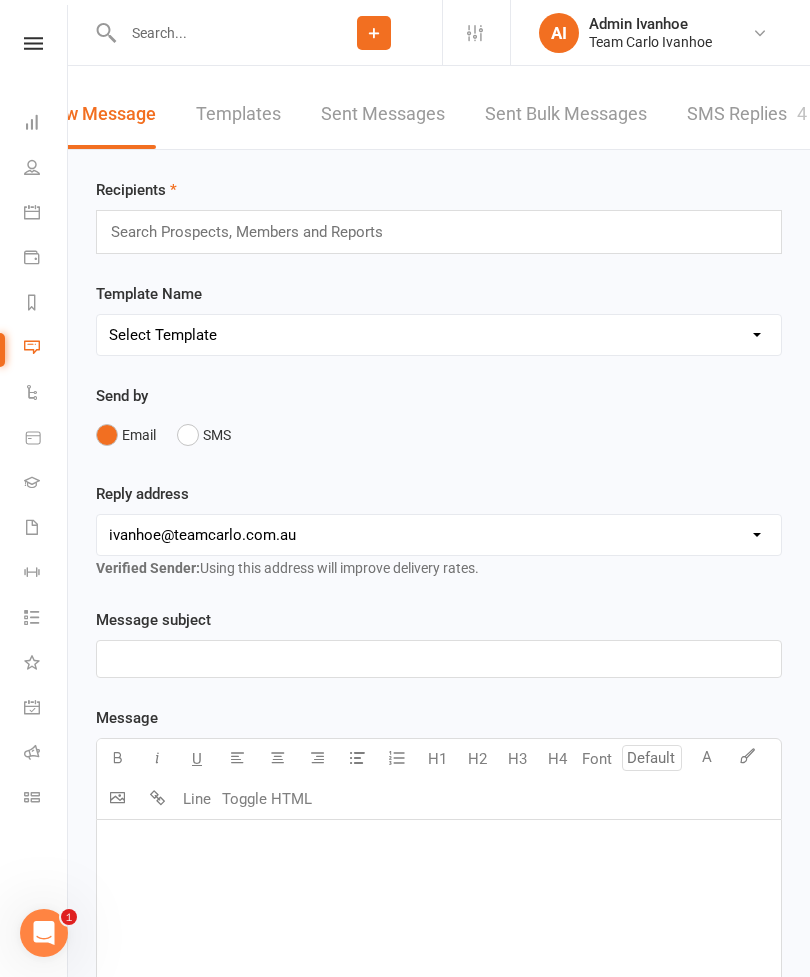 click on "SMS Replies  4" at bounding box center (747, 114) 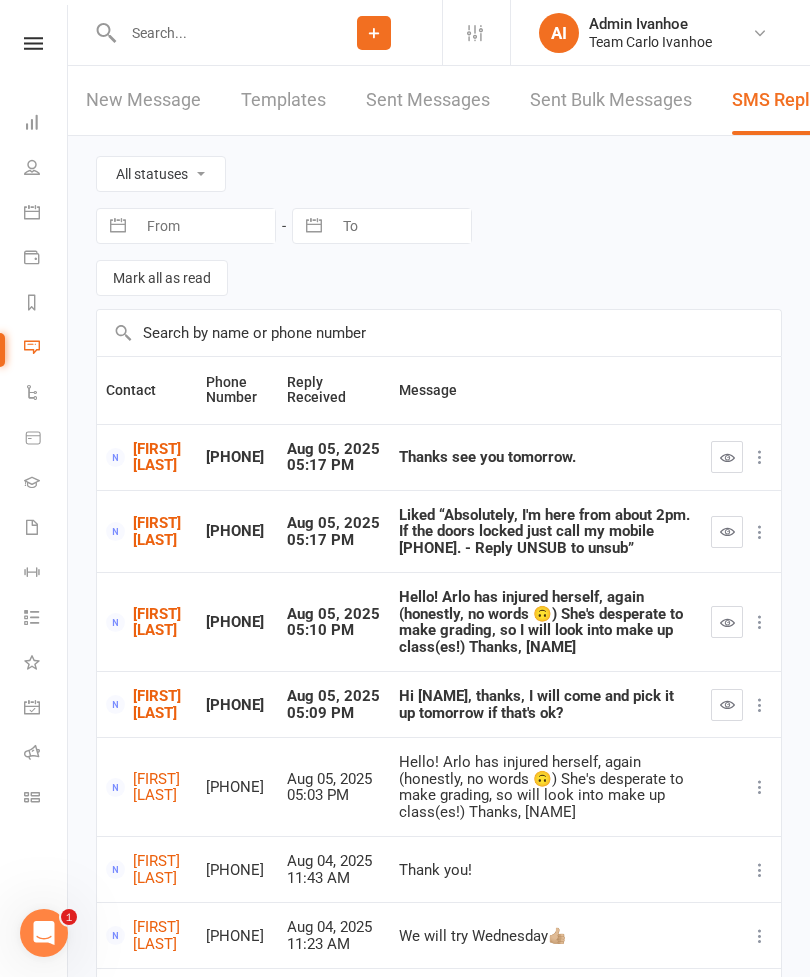 click at bounding box center (727, 705) 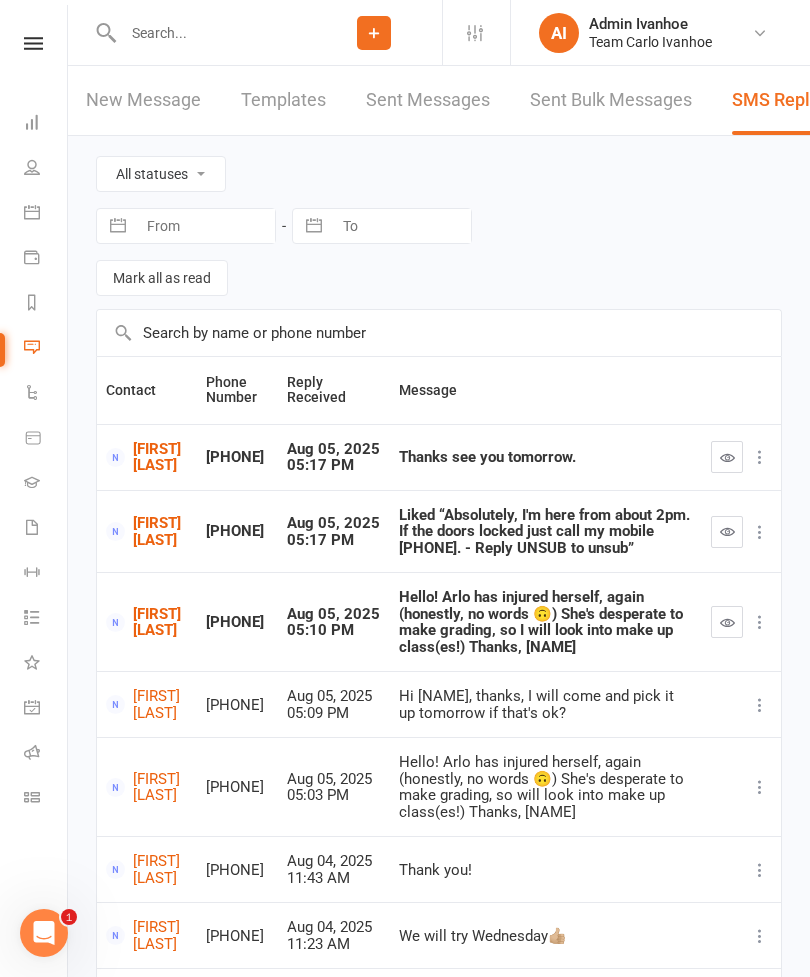 click at bounding box center [33, 43] 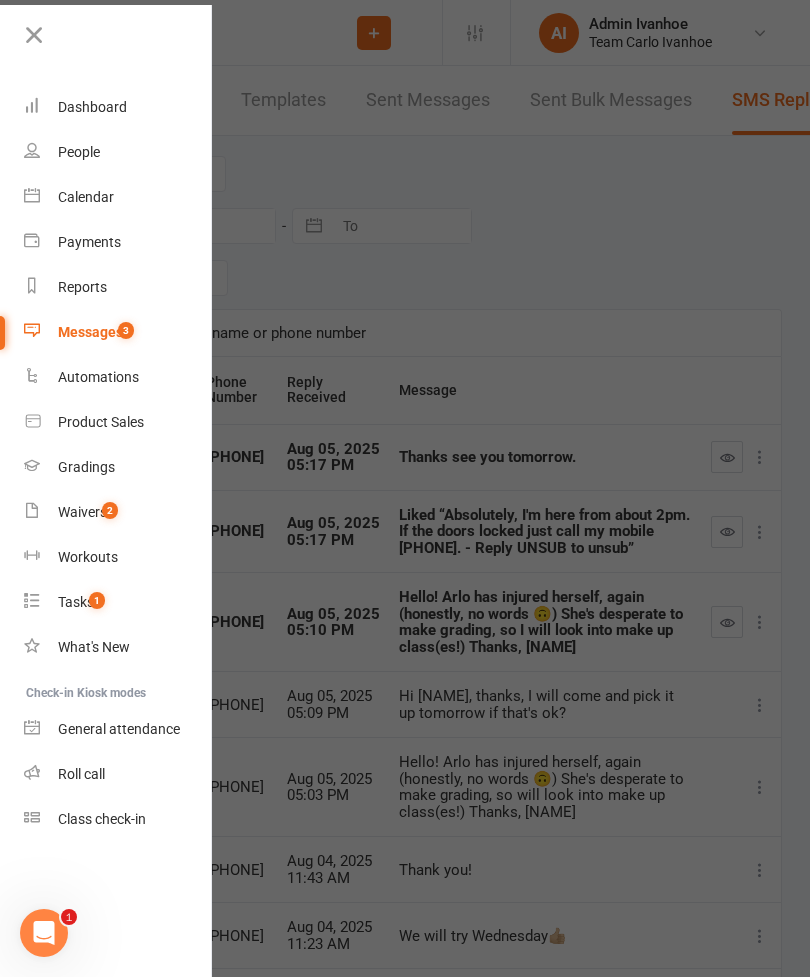 click on "Calendar" at bounding box center (118, 197) 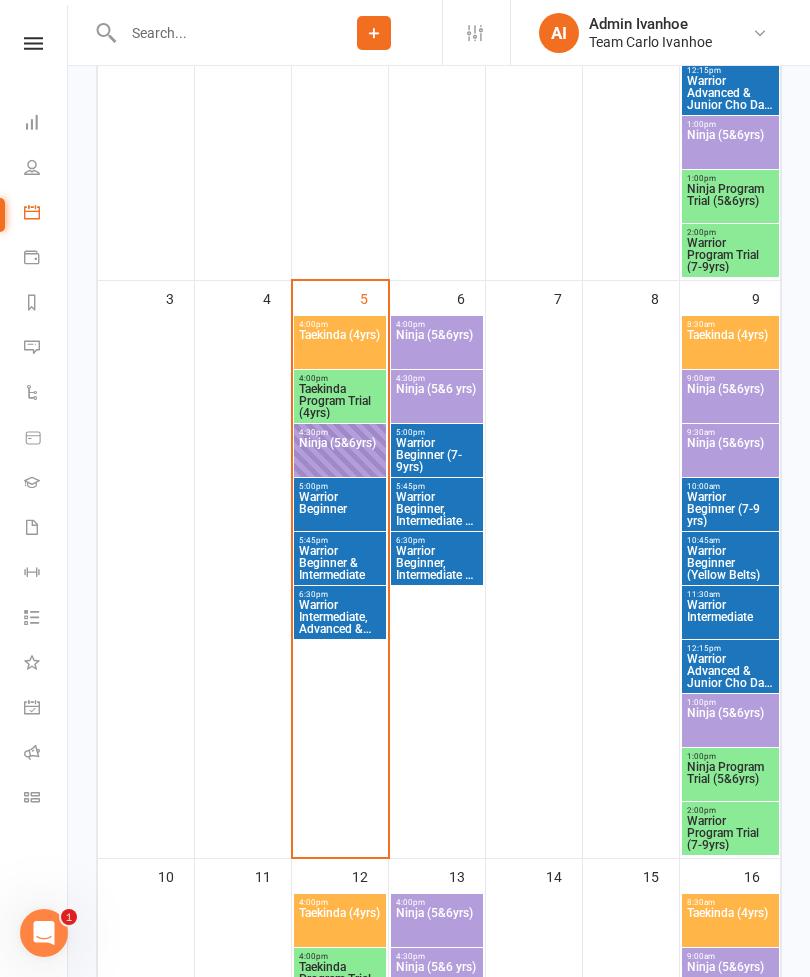 scroll, scrollTop: 738, scrollLeft: 0, axis: vertical 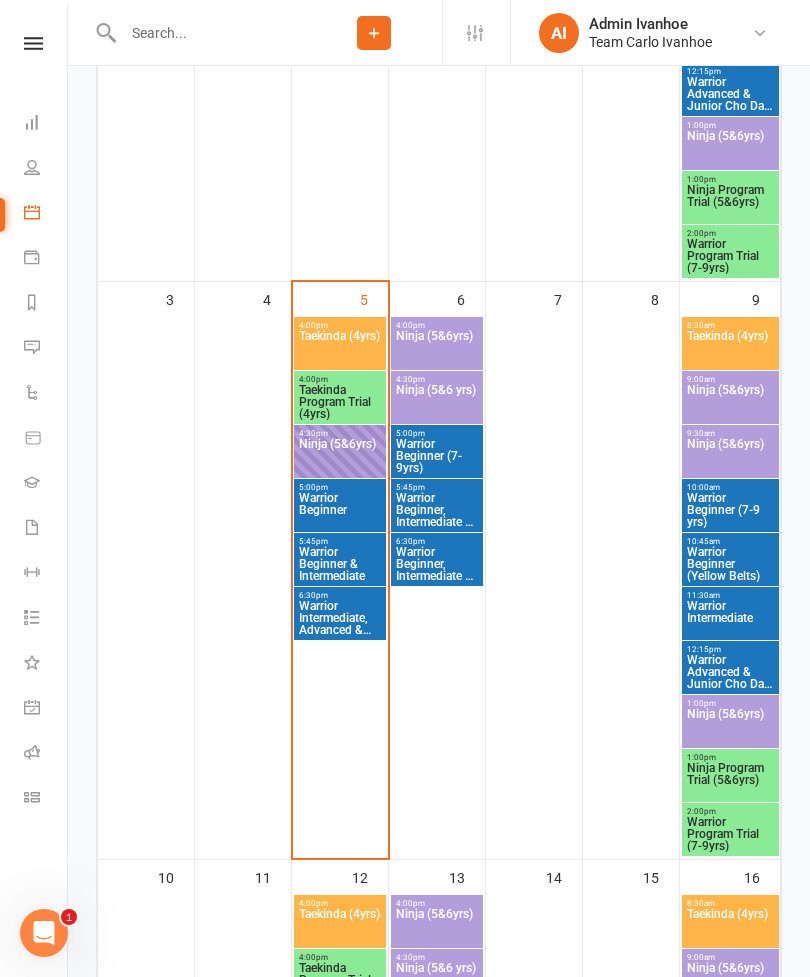click on "Warrior Beginner & Intermediate" at bounding box center (340, 564) 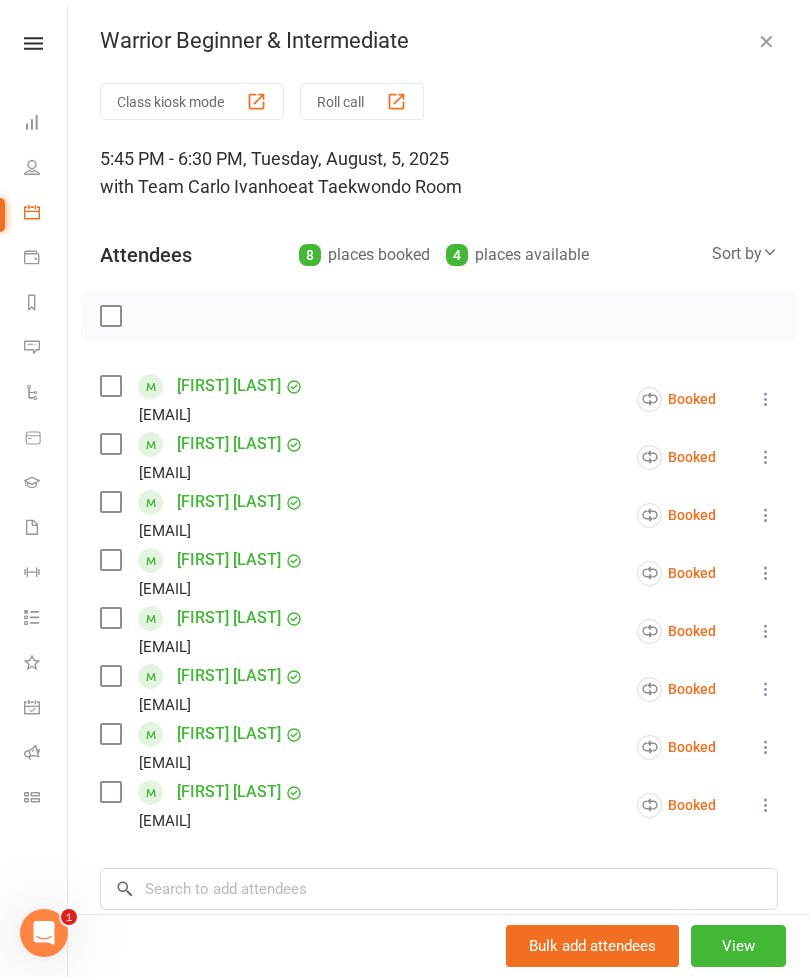 click on "Roll call" at bounding box center [362, 101] 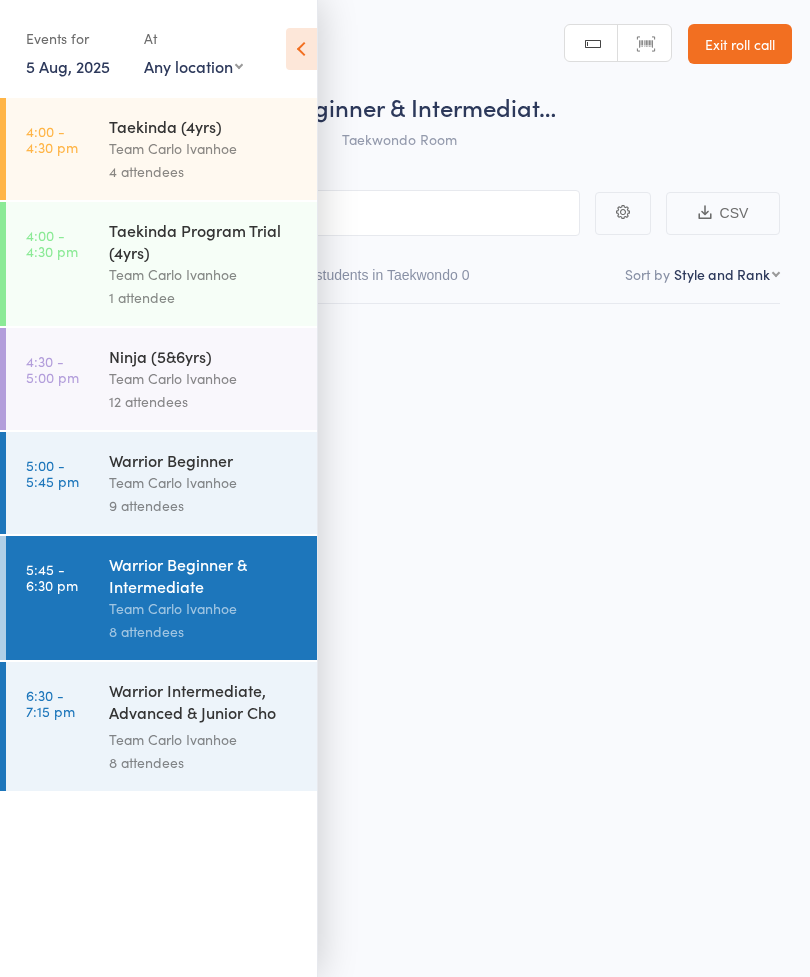 scroll, scrollTop: 0, scrollLeft: 0, axis: both 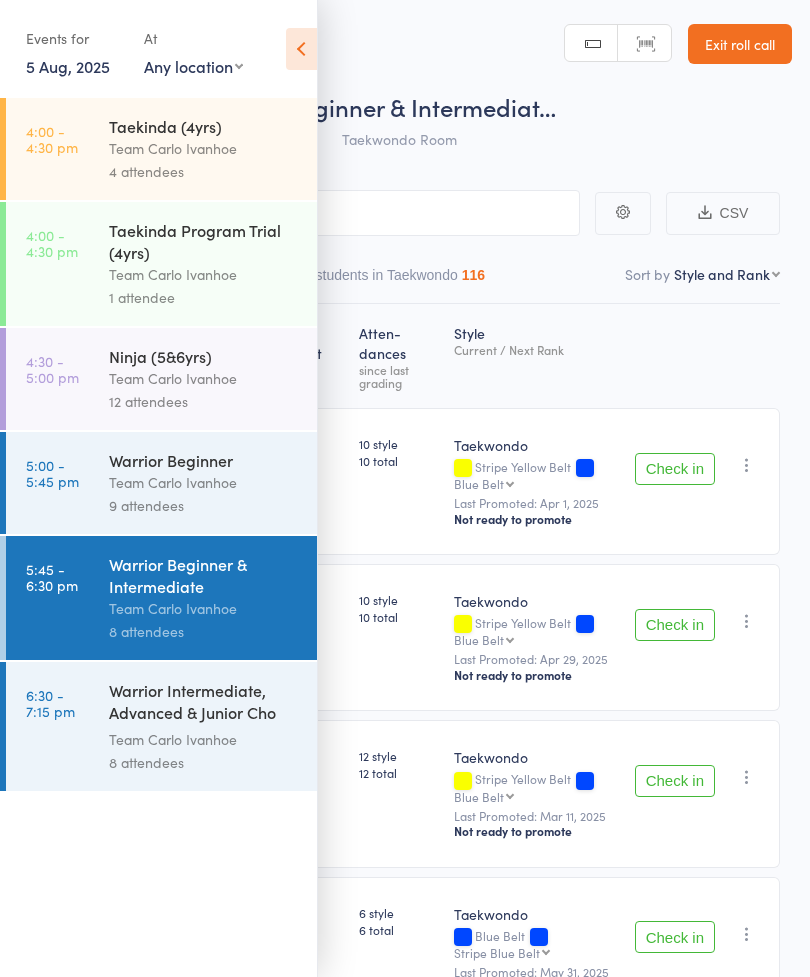 click at bounding box center (301, 49) 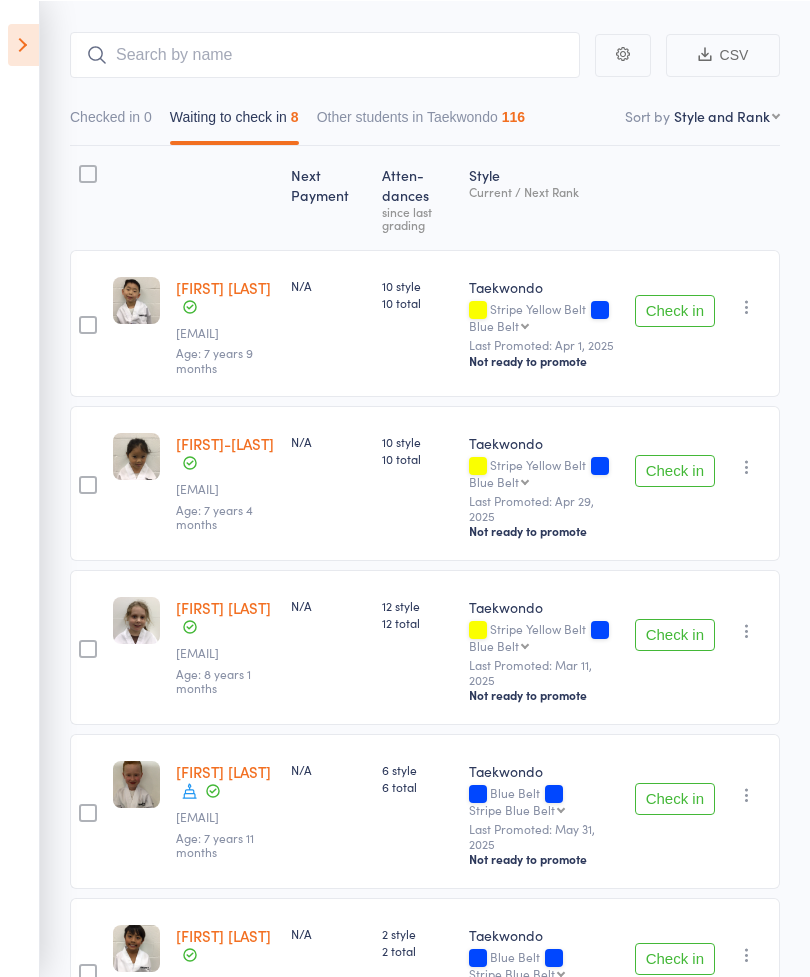 scroll, scrollTop: 158, scrollLeft: 0, axis: vertical 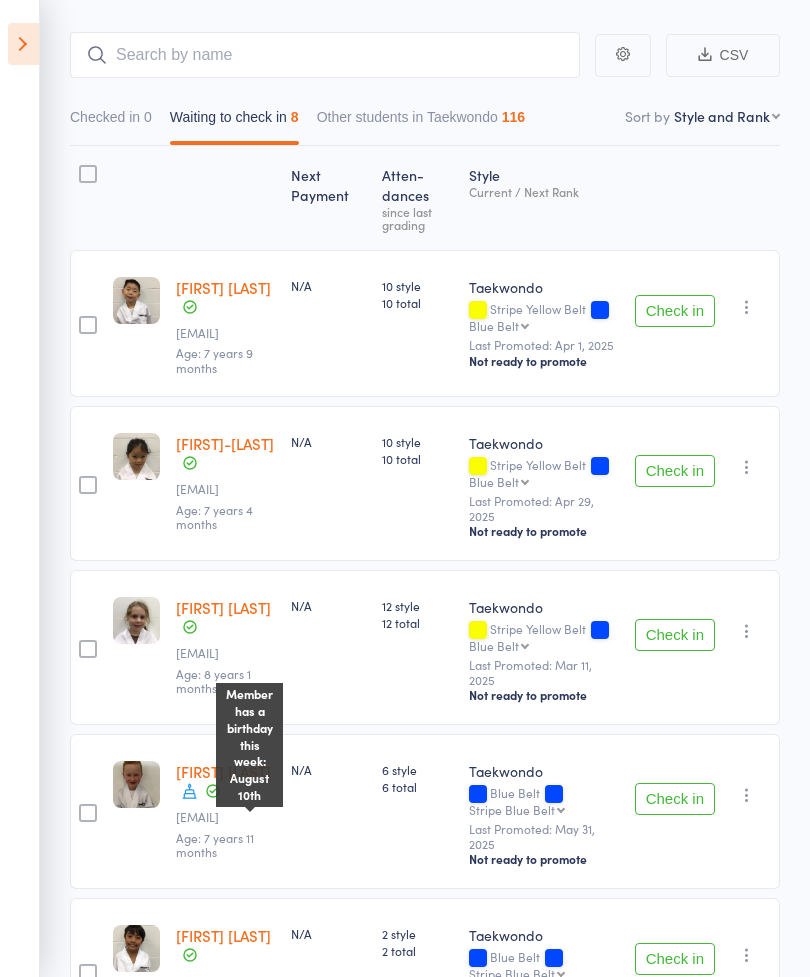 click 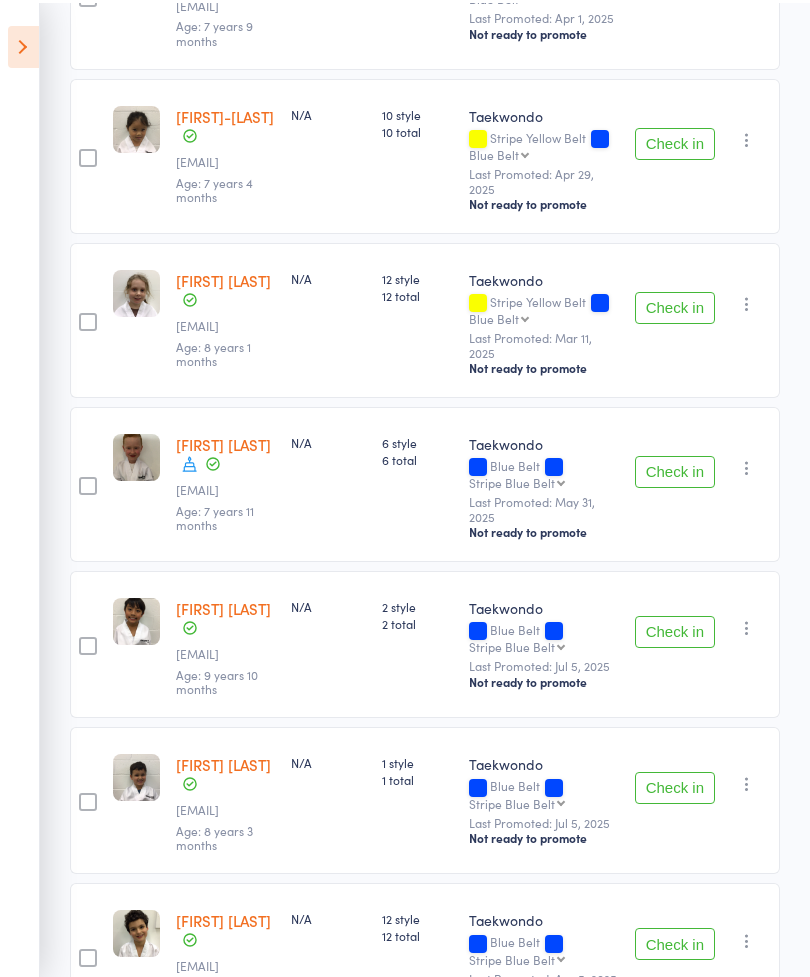 scroll, scrollTop: 485, scrollLeft: 0, axis: vertical 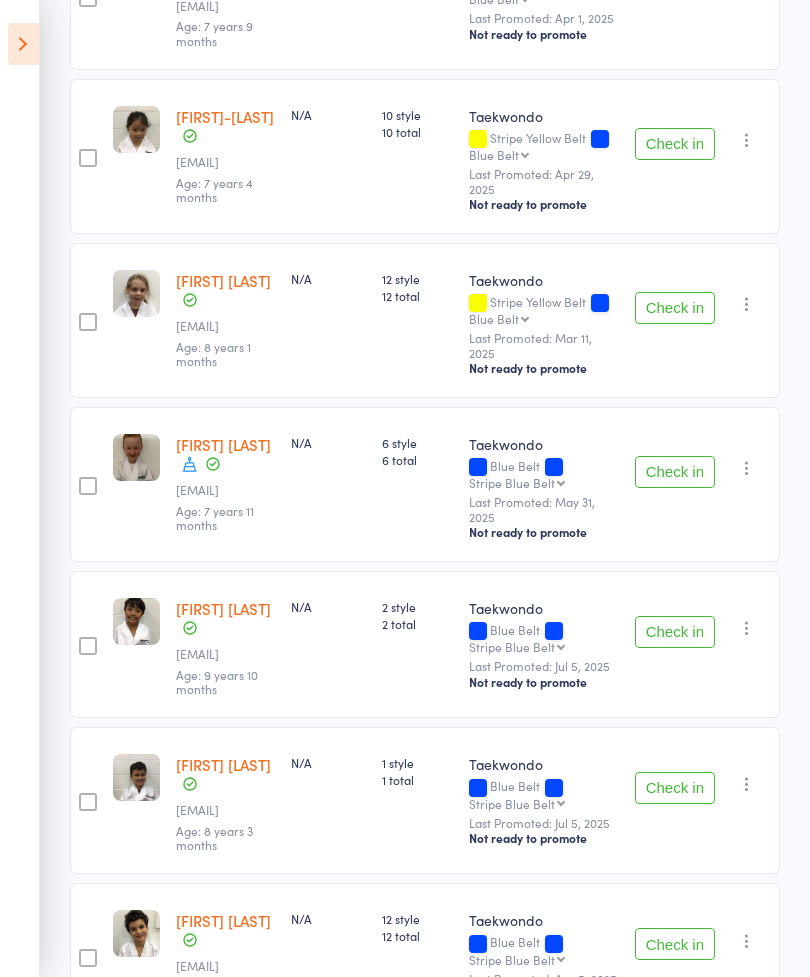 click on "Check in" at bounding box center [675, 472] 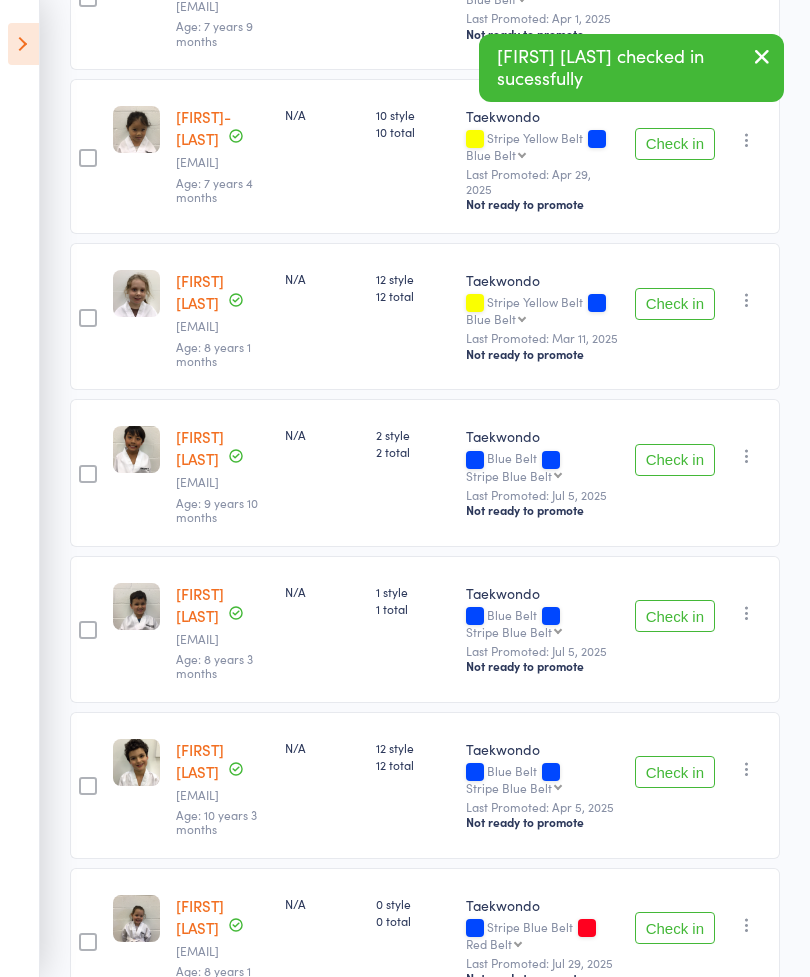 click on "Check in" at bounding box center (675, 460) 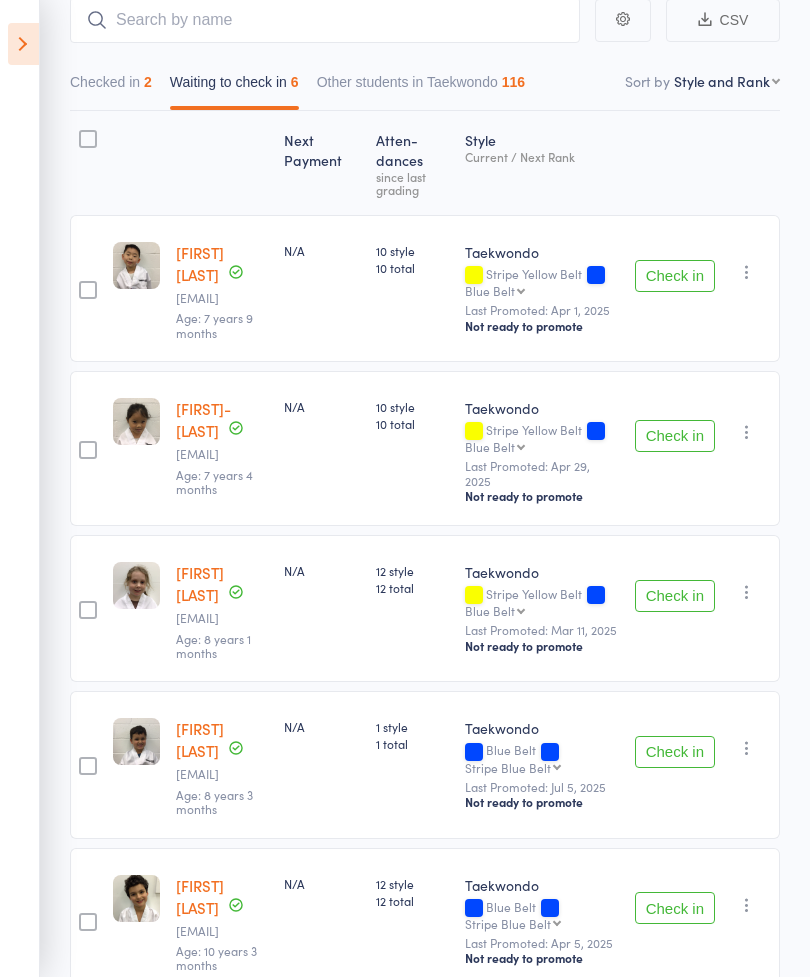scroll, scrollTop: 190, scrollLeft: 0, axis: vertical 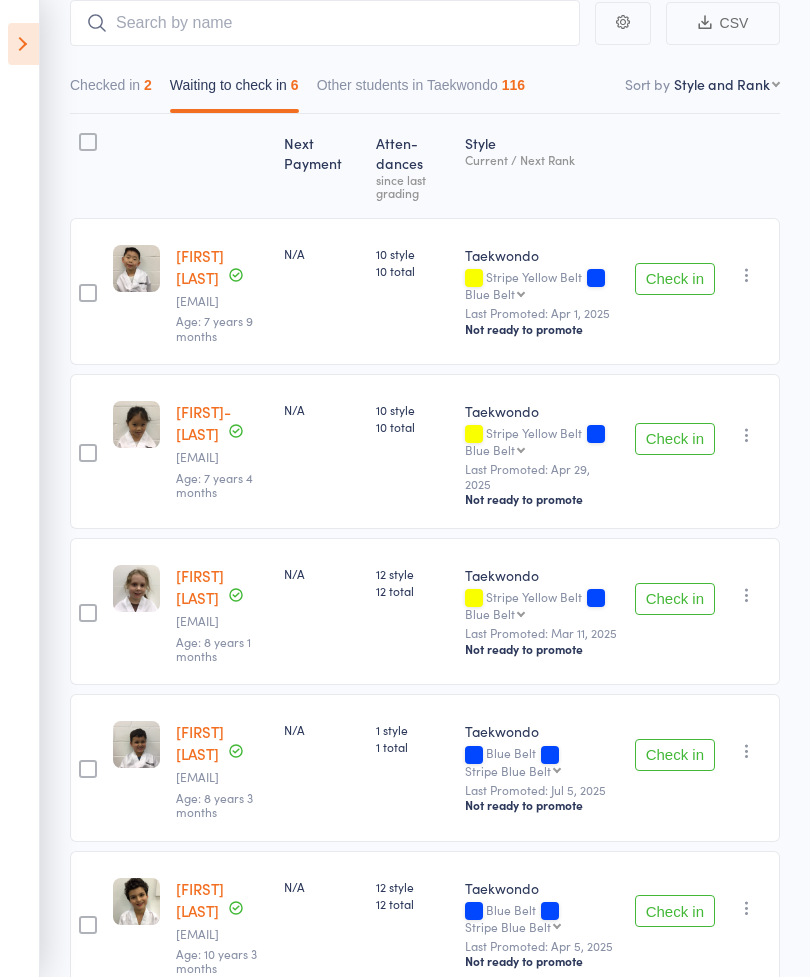 click on "Check in Check in Promote Send message Add Note Add Task Add Flag Remove Mark absent" at bounding box center [703, 451] 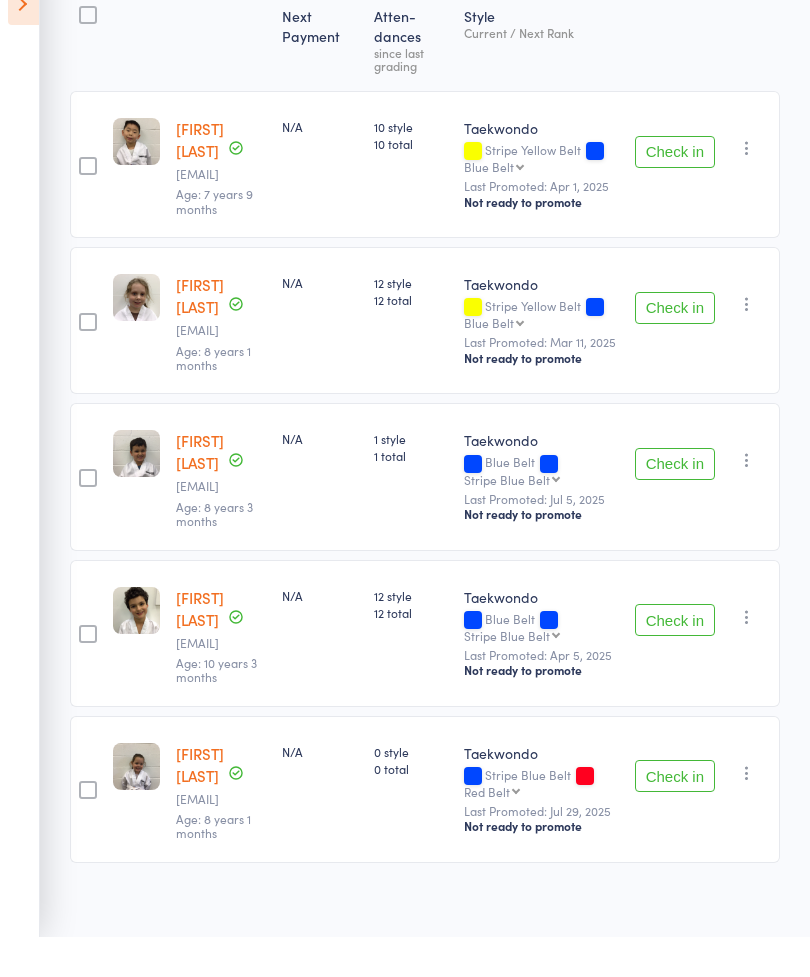 scroll, scrollTop: 0, scrollLeft: 0, axis: both 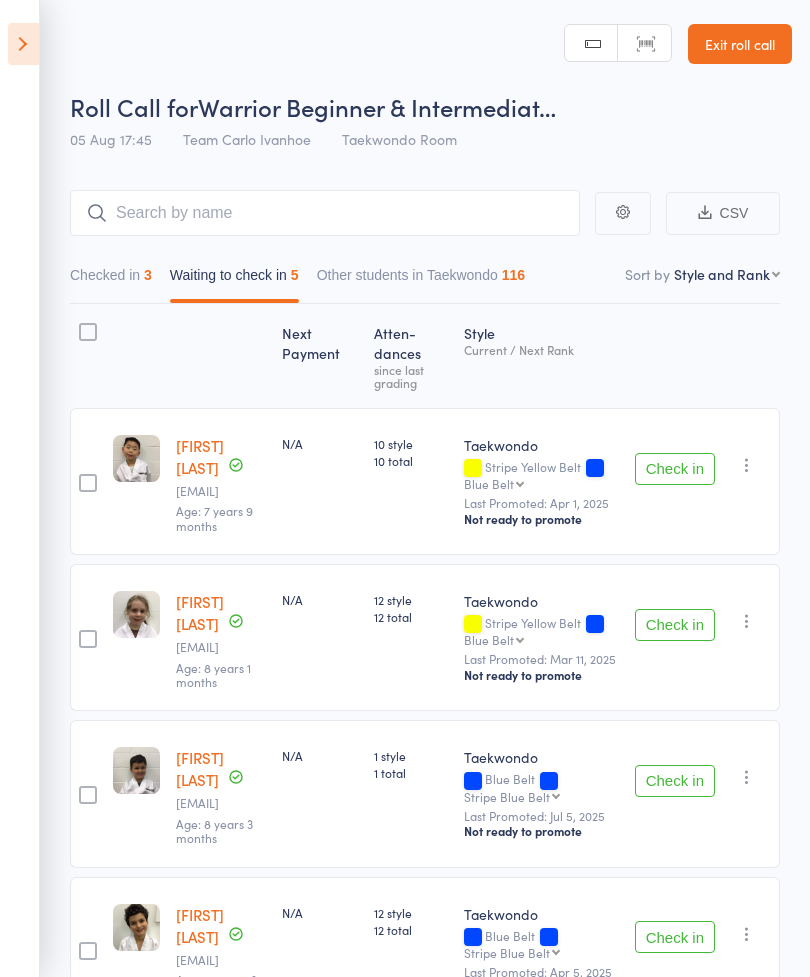 click on "Check in" at bounding box center (675, 469) 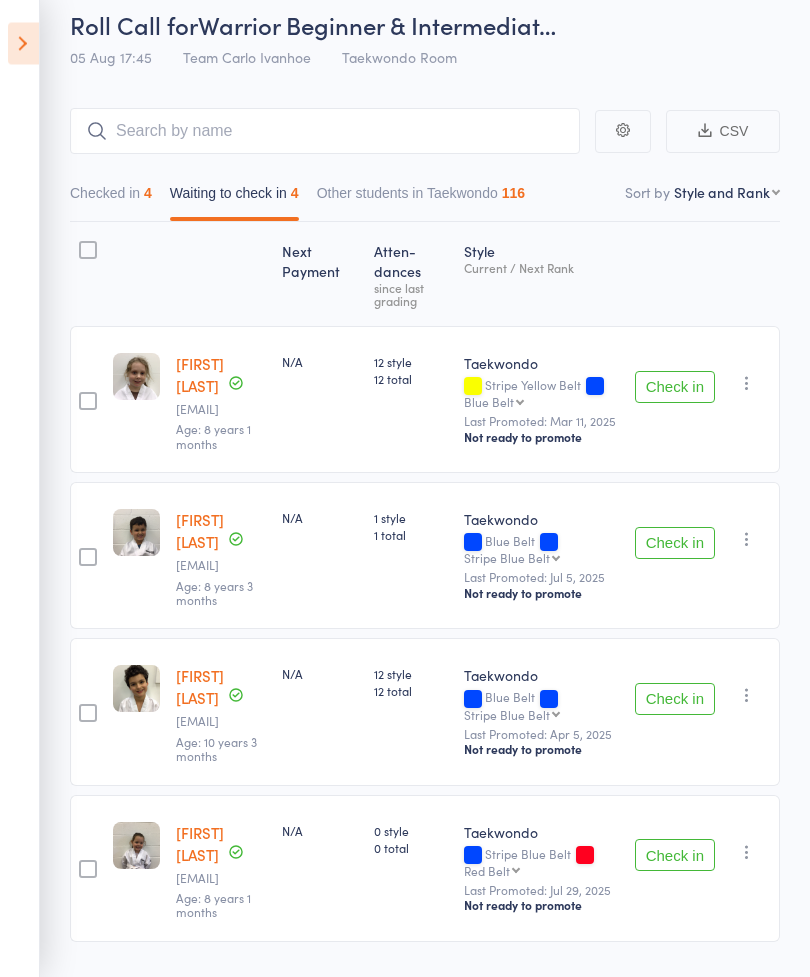 scroll, scrollTop: 110, scrollLeft: 0, axis: vertical 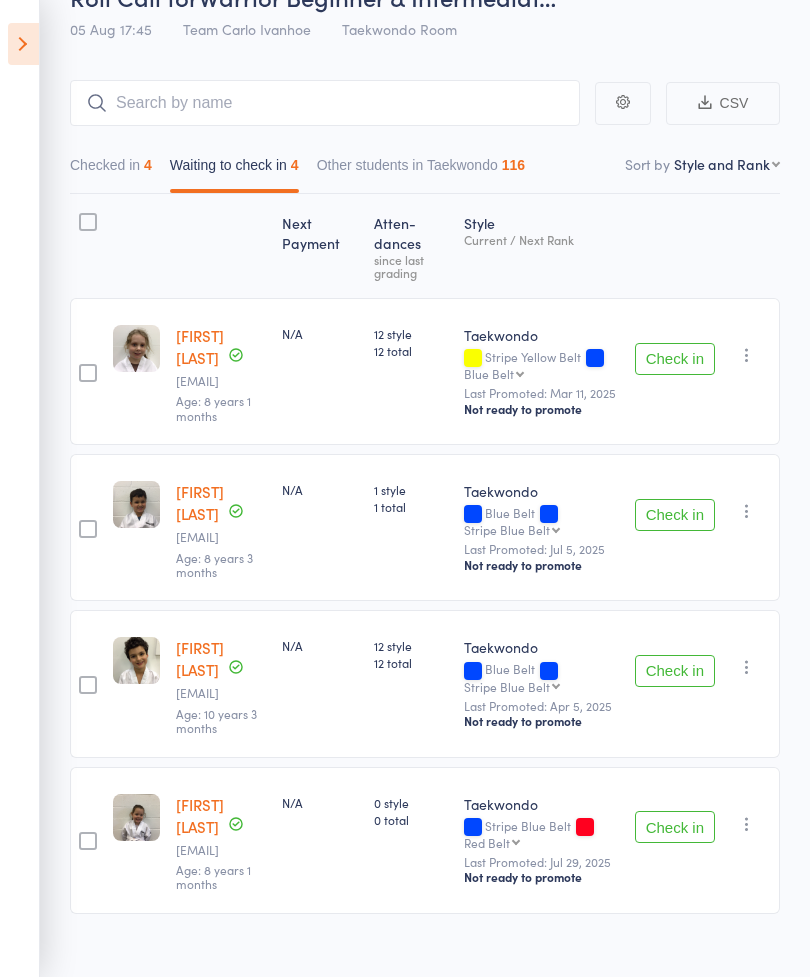 click at bounding box center (747, 355) 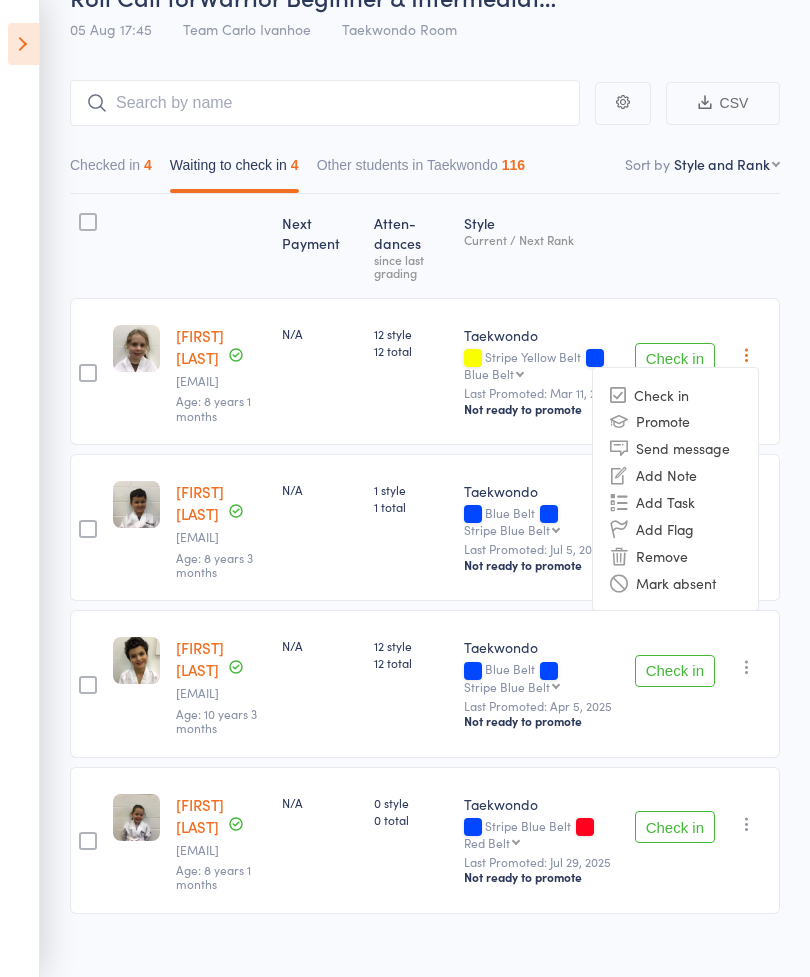 click on "Mark absent" at bounding box center (675, 582) 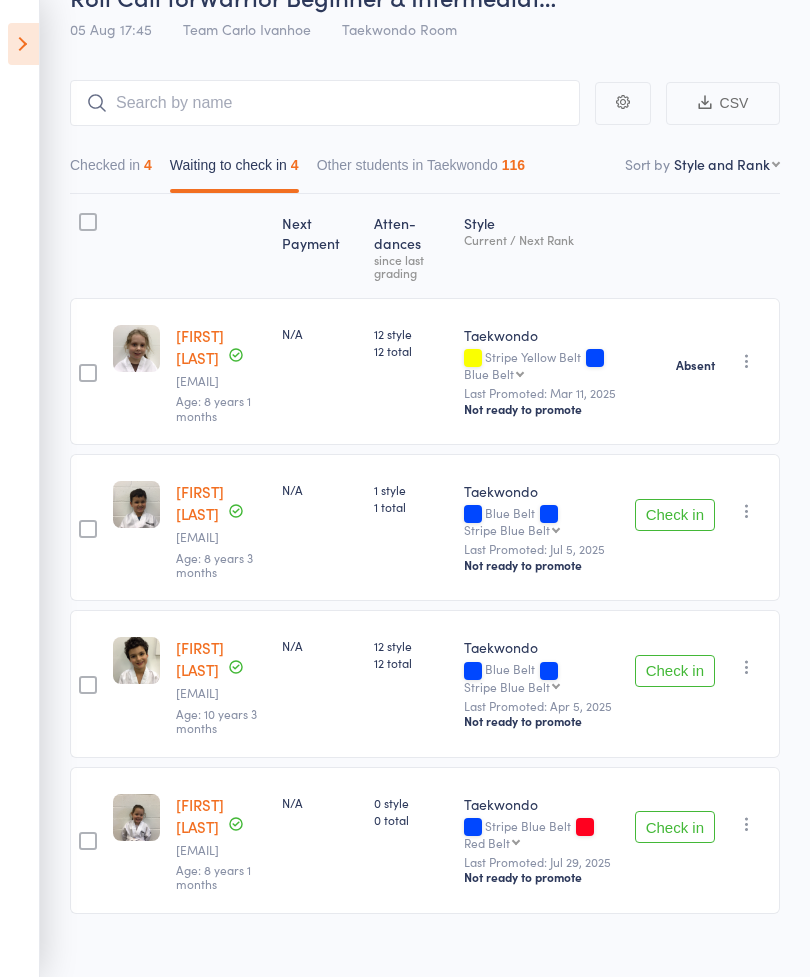 click on "Check in" at bounding box center [675, 671] 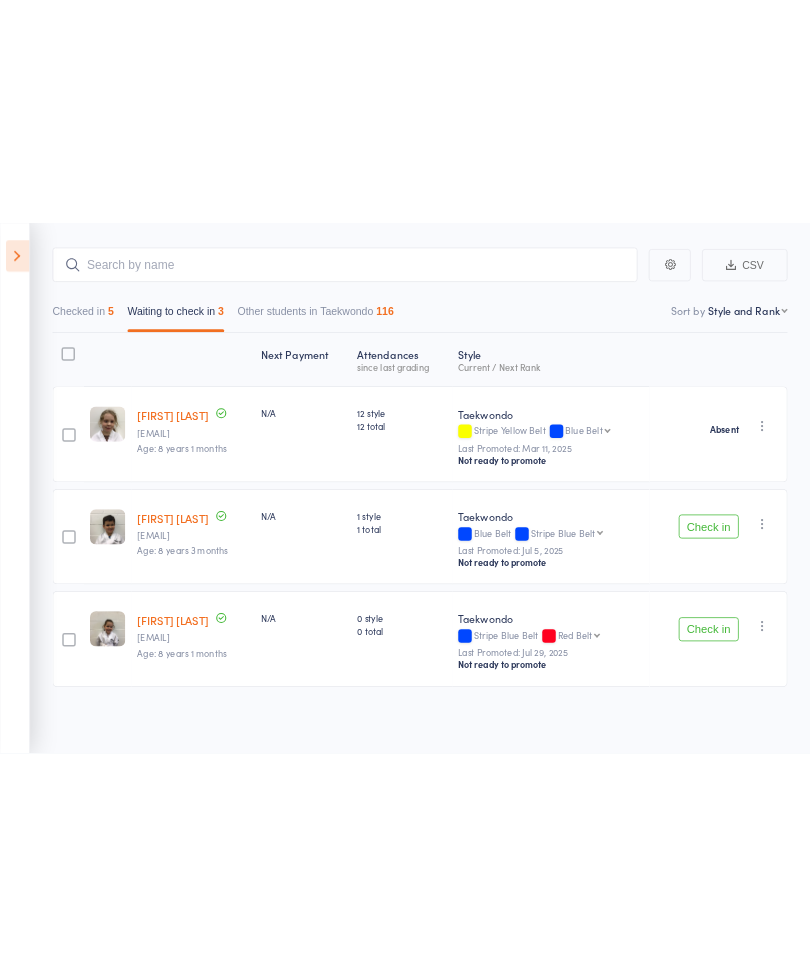 scroll, scrollTop: 14, scrollLeft: 0, axis: vertical 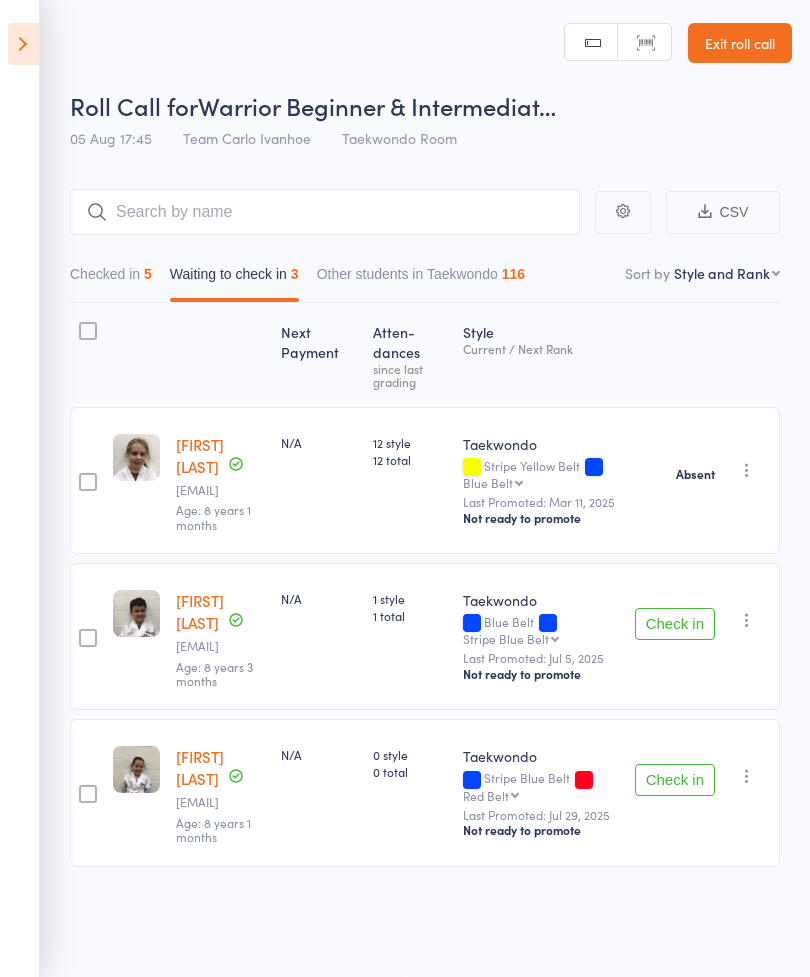 click on "Exit roll call" at bounding box center (740, 43) 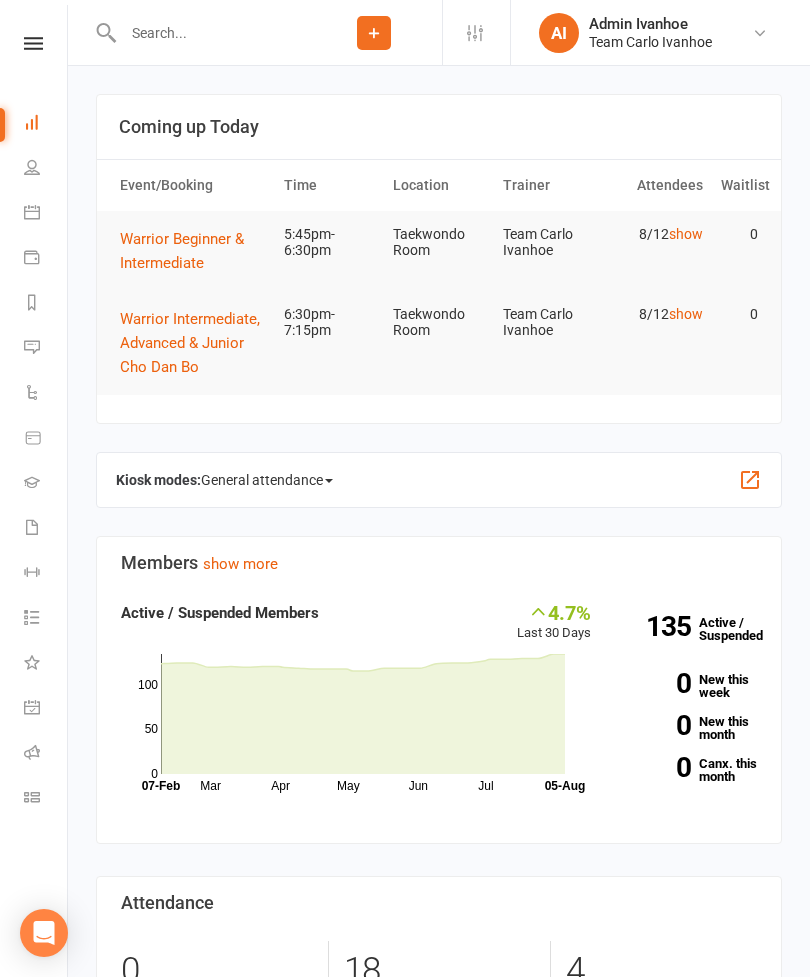 scroll, scrollTop: 0, scrollLeft: 0, axis: both 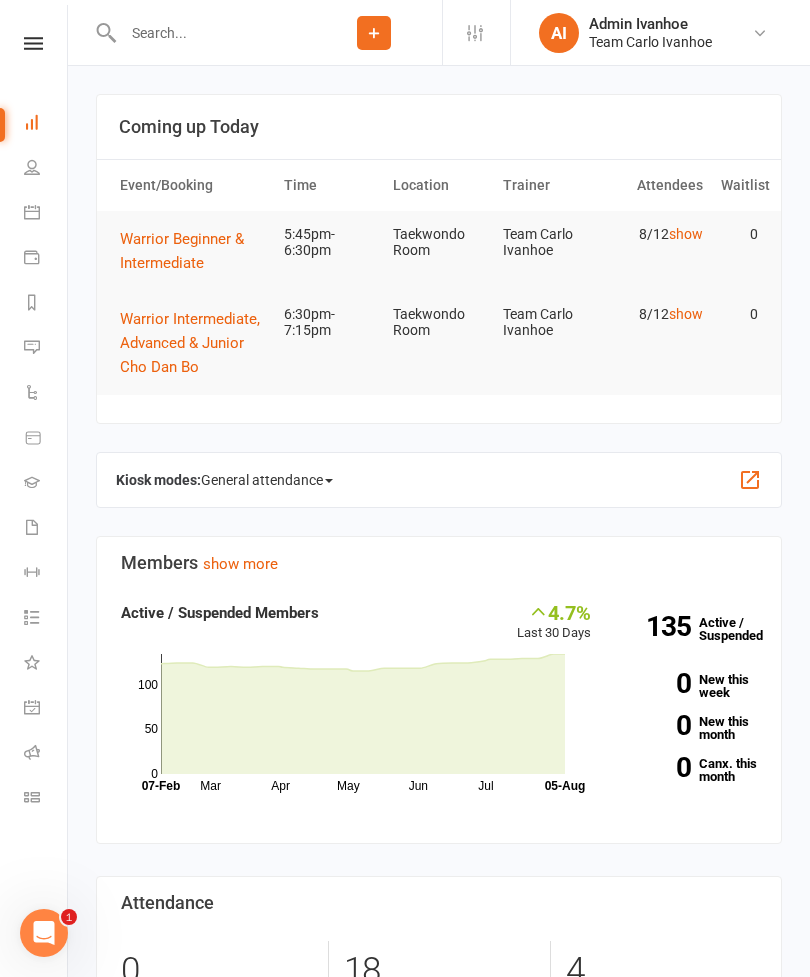 click at bounding box center [33, 43] 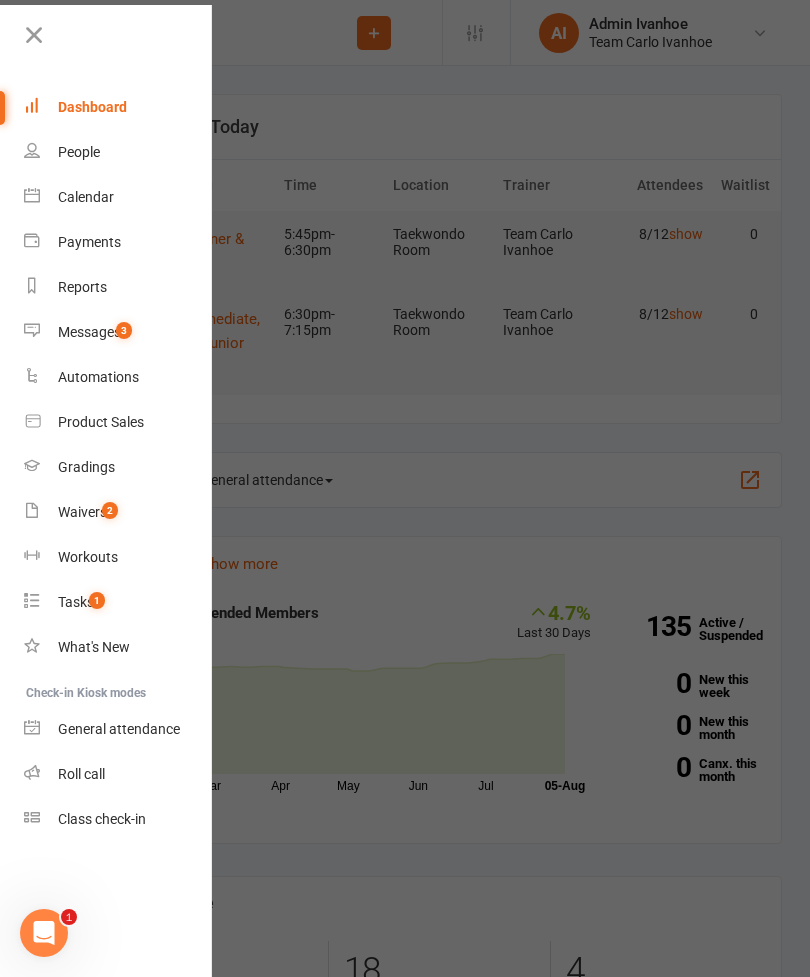 click on "Calendar" at bounding box center [118, 197] 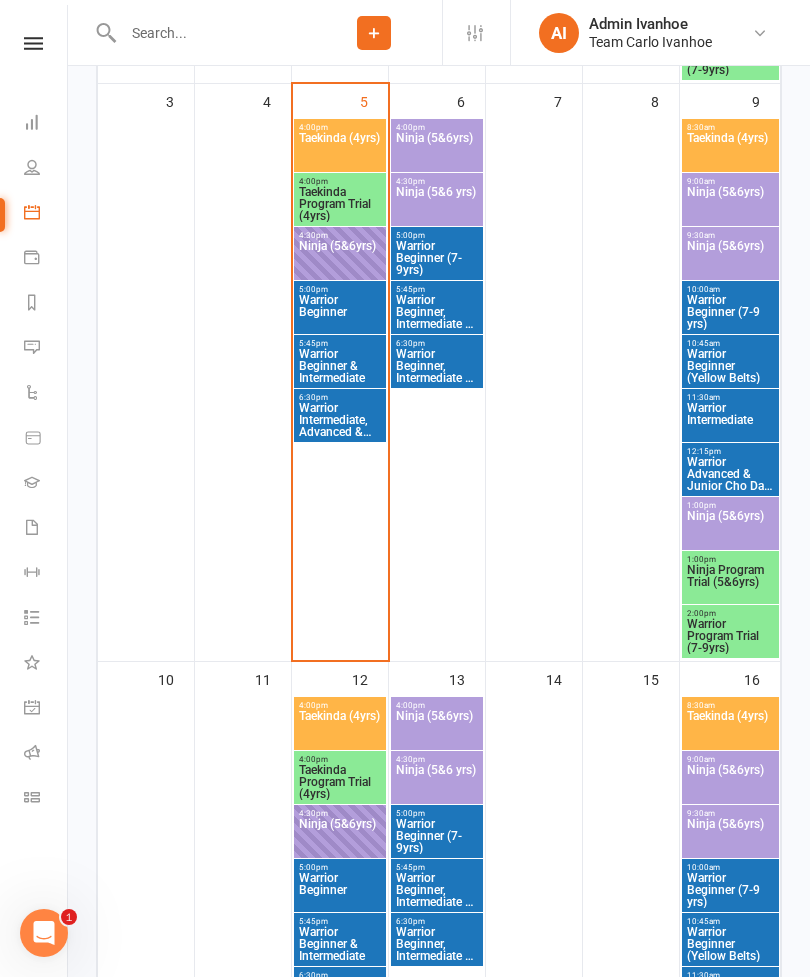 scroll, scrollTop: 967, scrollLeft: 0, axis: vertical 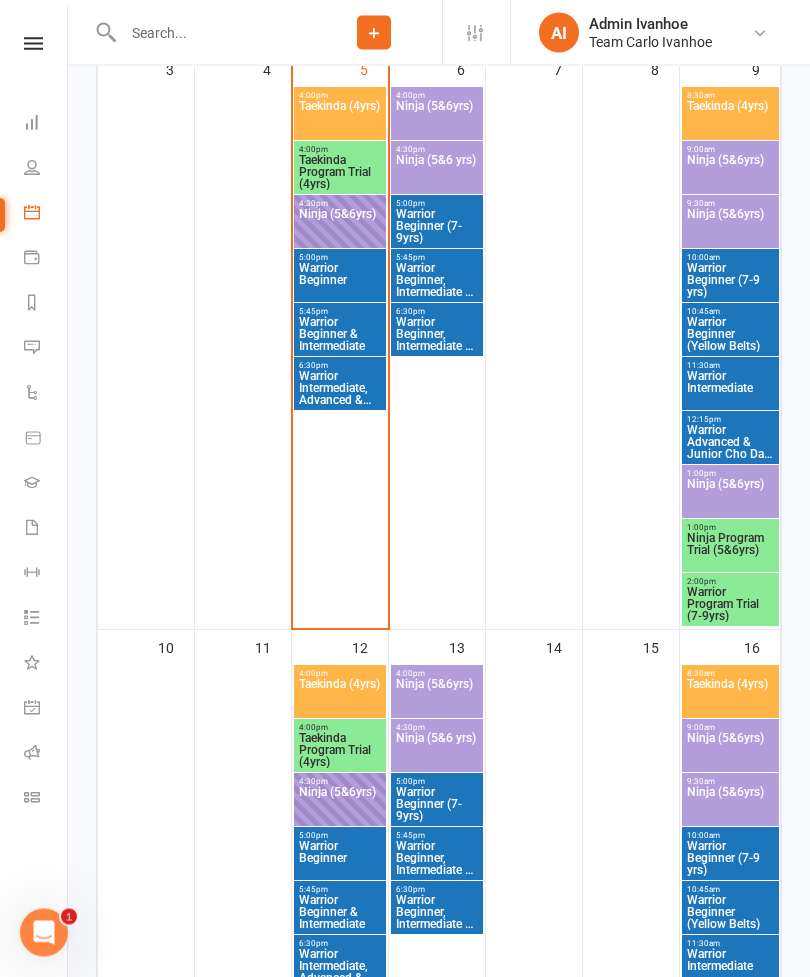 click on "Ninja (5&6yrs)" at bounding box center (730, 227) 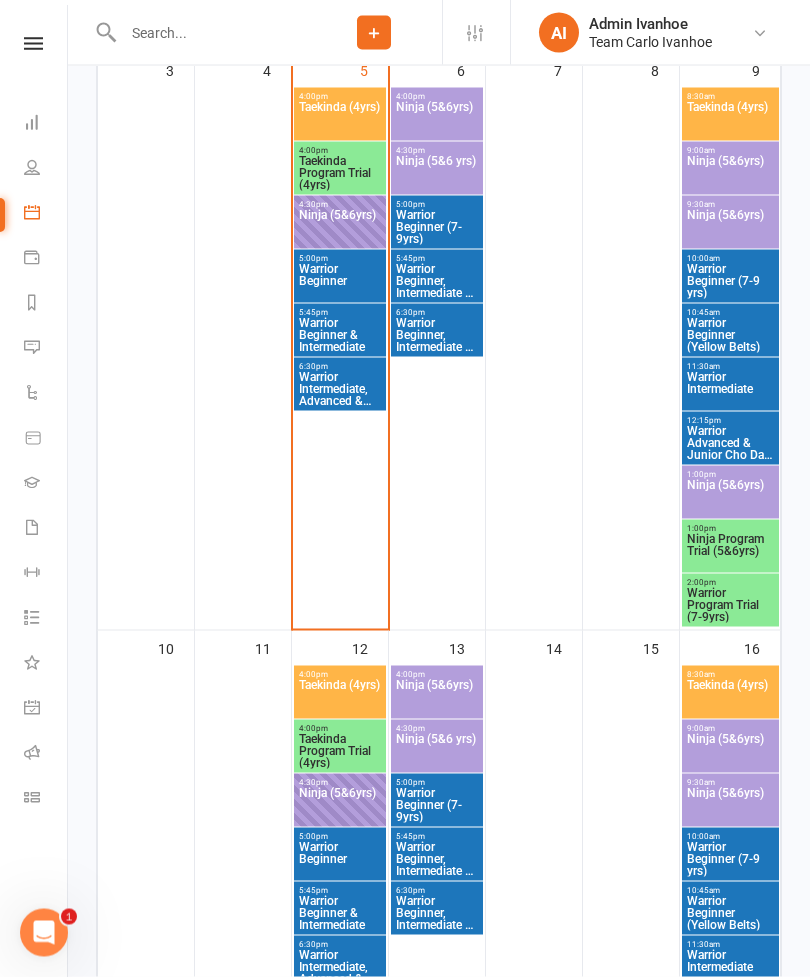 scroll, scrollTop: 968, scrollLeft: 0, axis: vertical 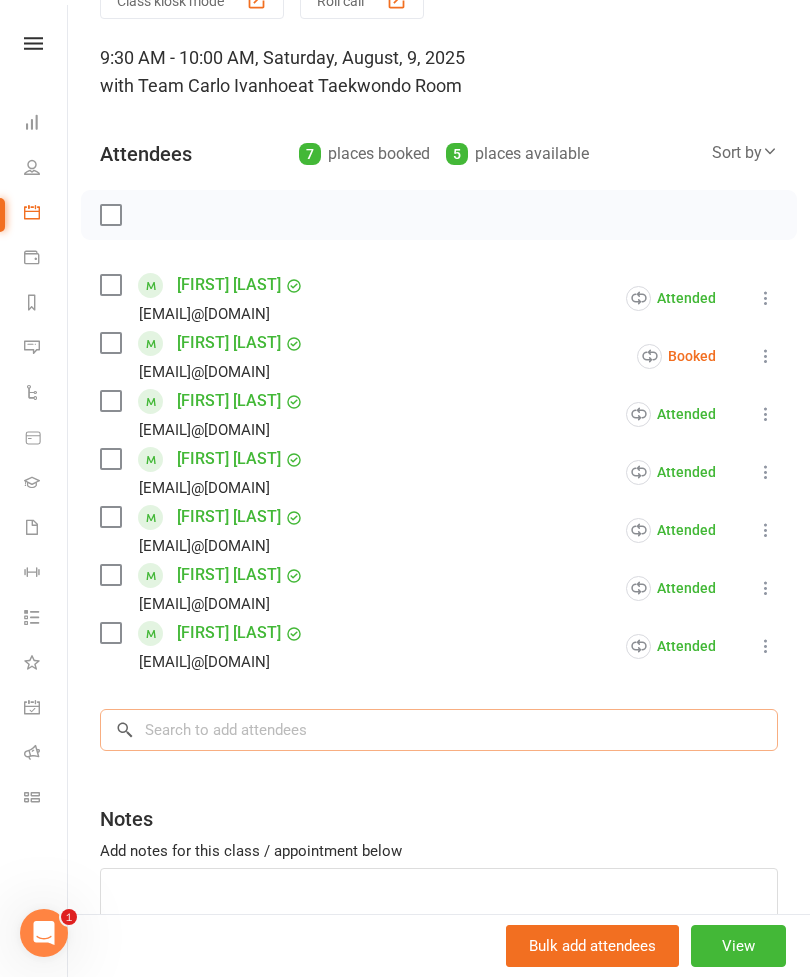 click at bounding box center (439, 730) 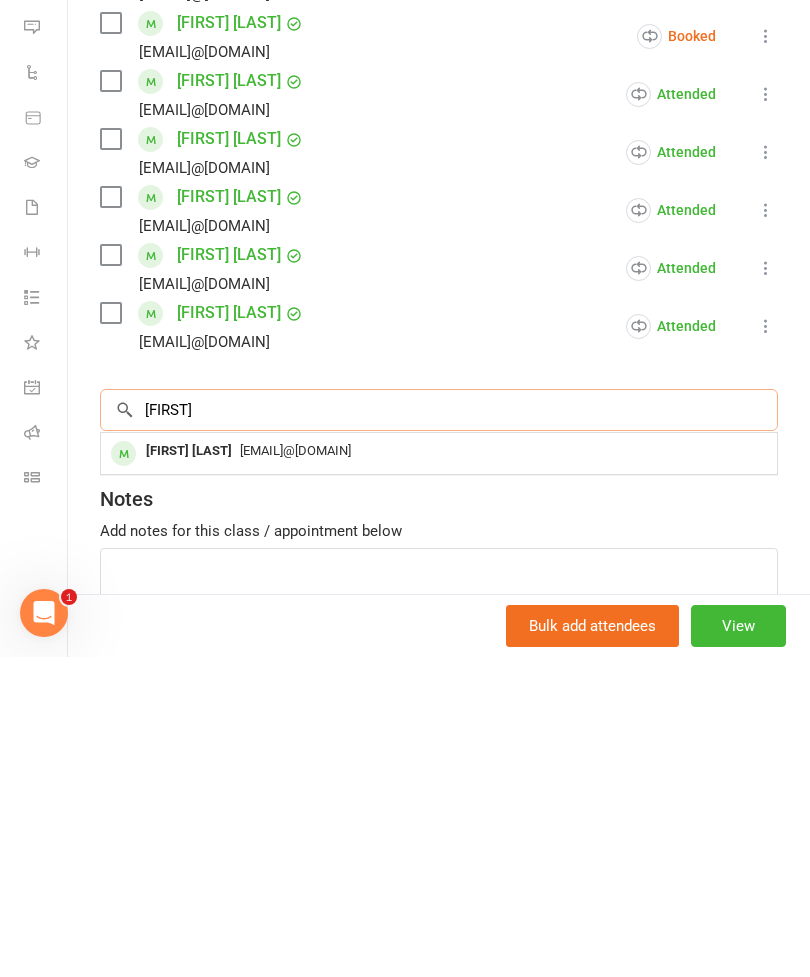 type on "Darcy" 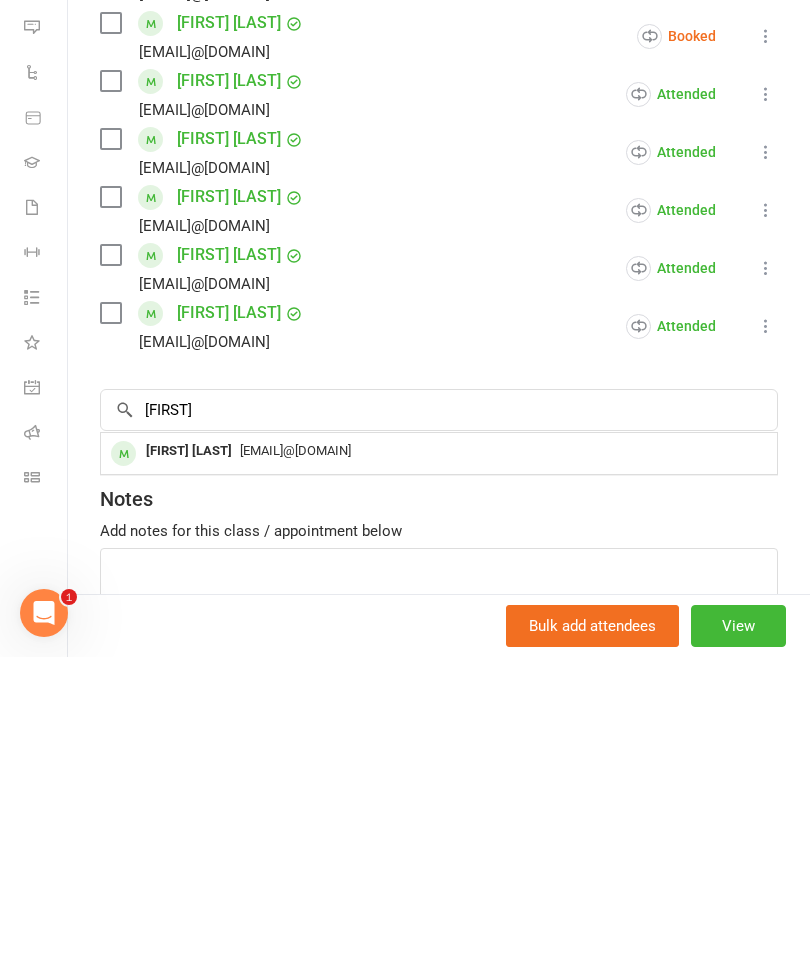 click on "Darcy Markus" at bounding box center (189, 771) 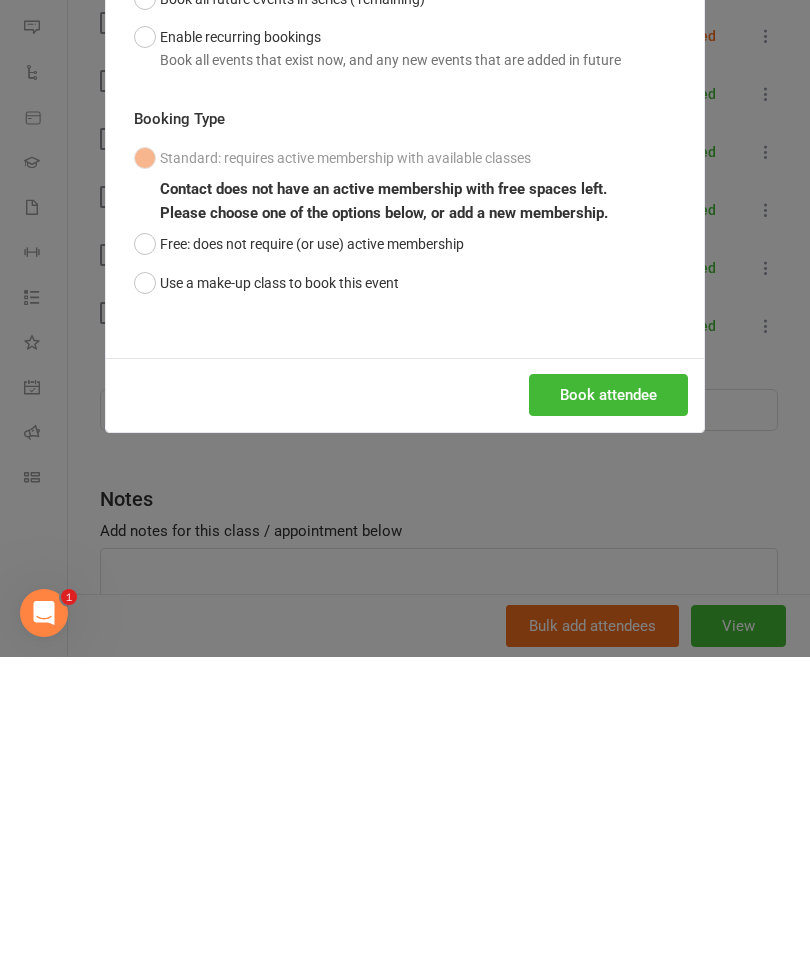 scroll, scrollTop: 1338, scrollLeft: 0, axis: vertical 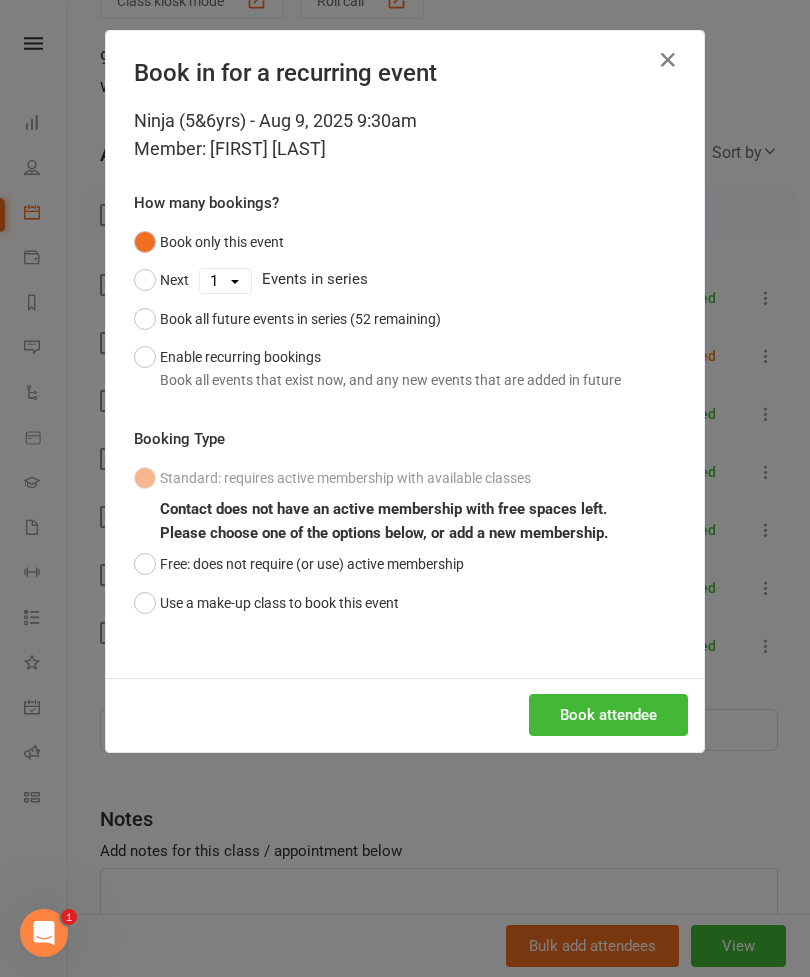 click on "Use a make-up class to book this event" at bounding box center (266, 603) 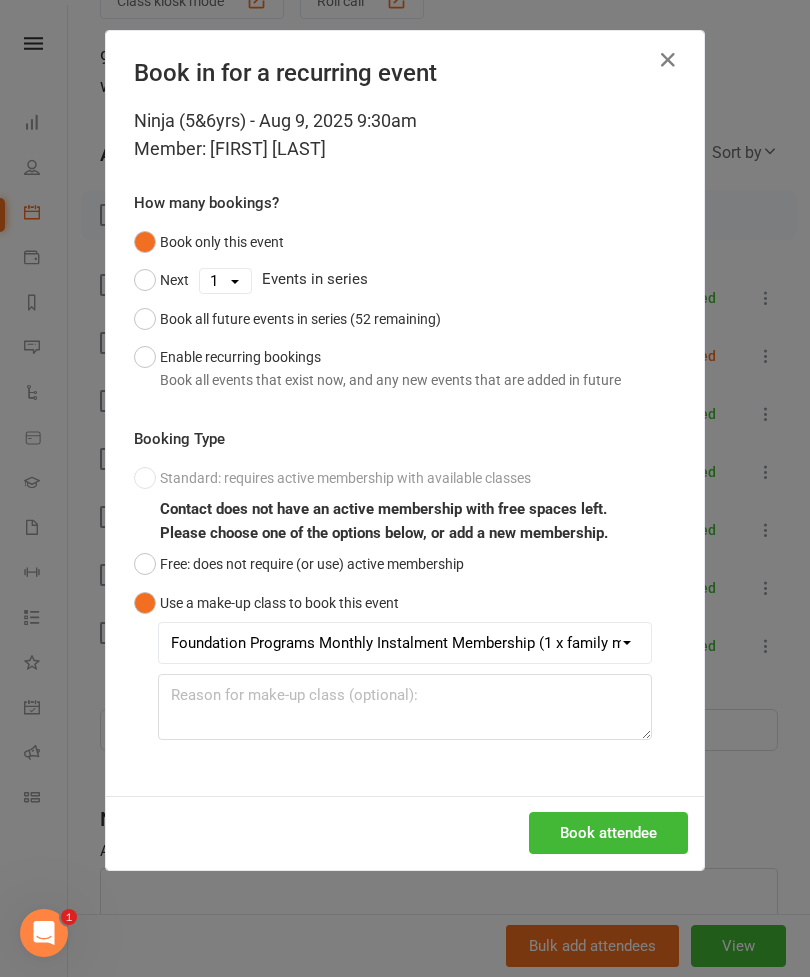 click on "Book attendee" at bounding box center (608, 833) 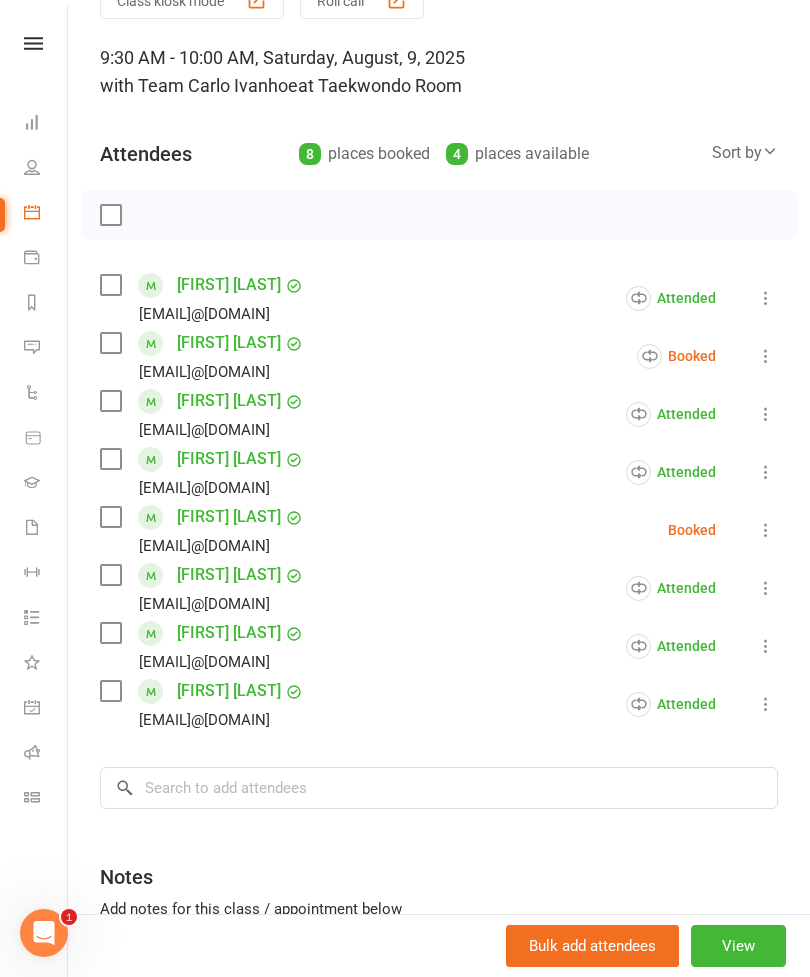 scroll, scrollTop: 1536, scrollLeft: 0, axis: vertical 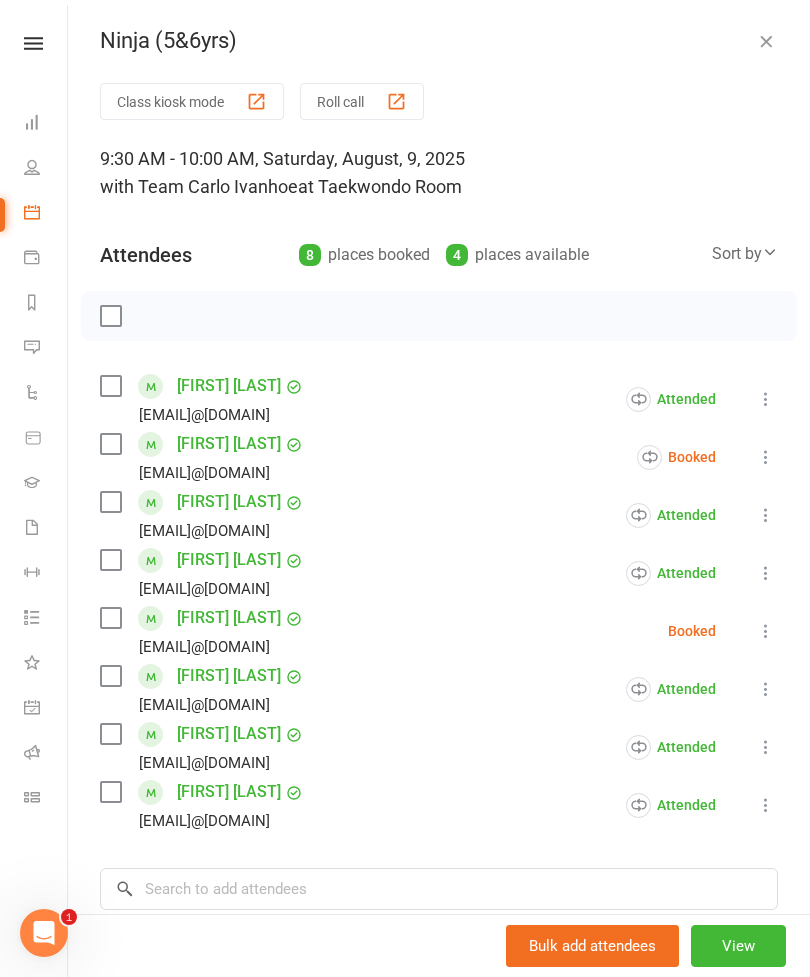 click at bounding box center [766, 41] 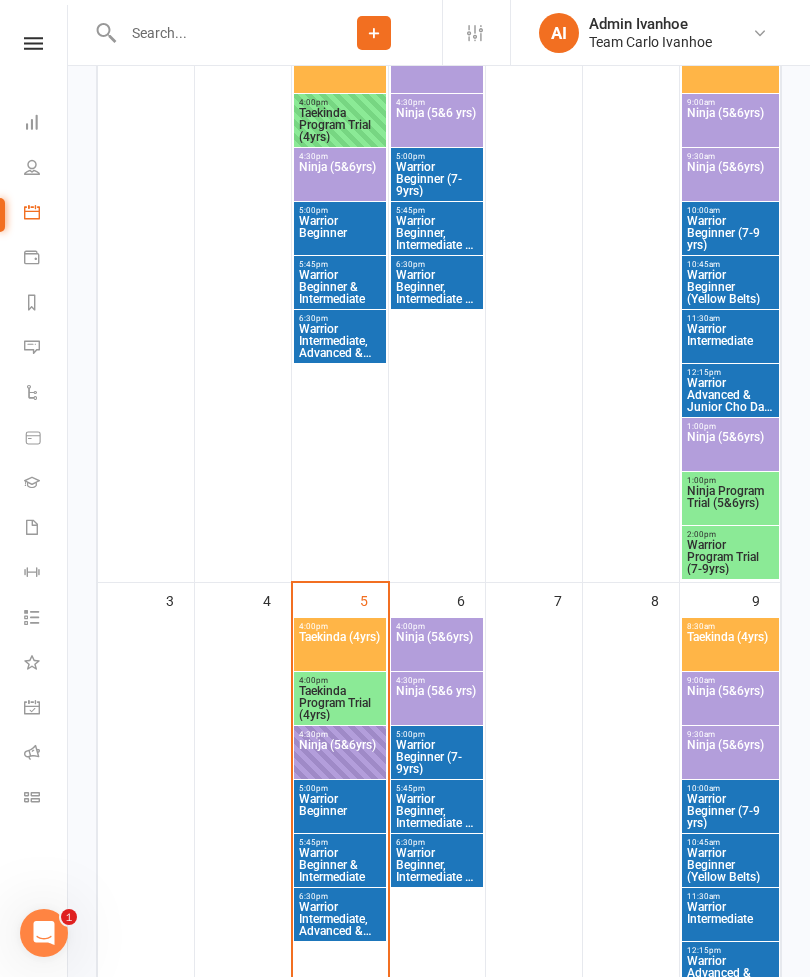 scroll, scrollTop: 466, scrollLeft: 0, axis: vertical 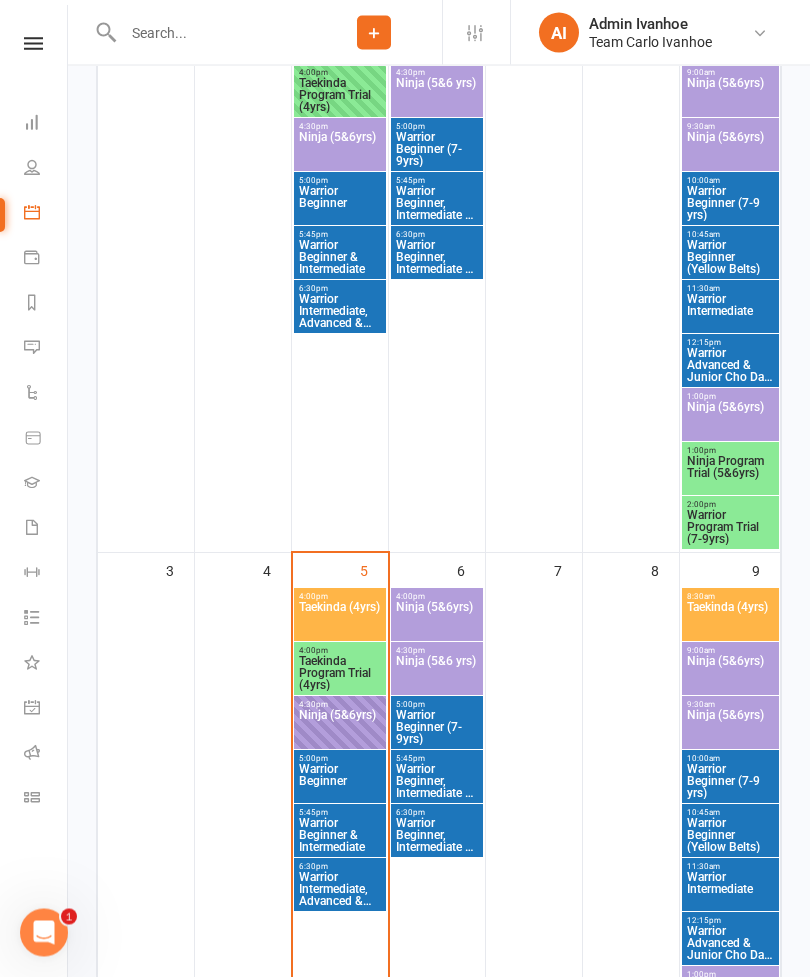 click on "Warrior Beginner & Intermediate" at bounding box center [340, 836] 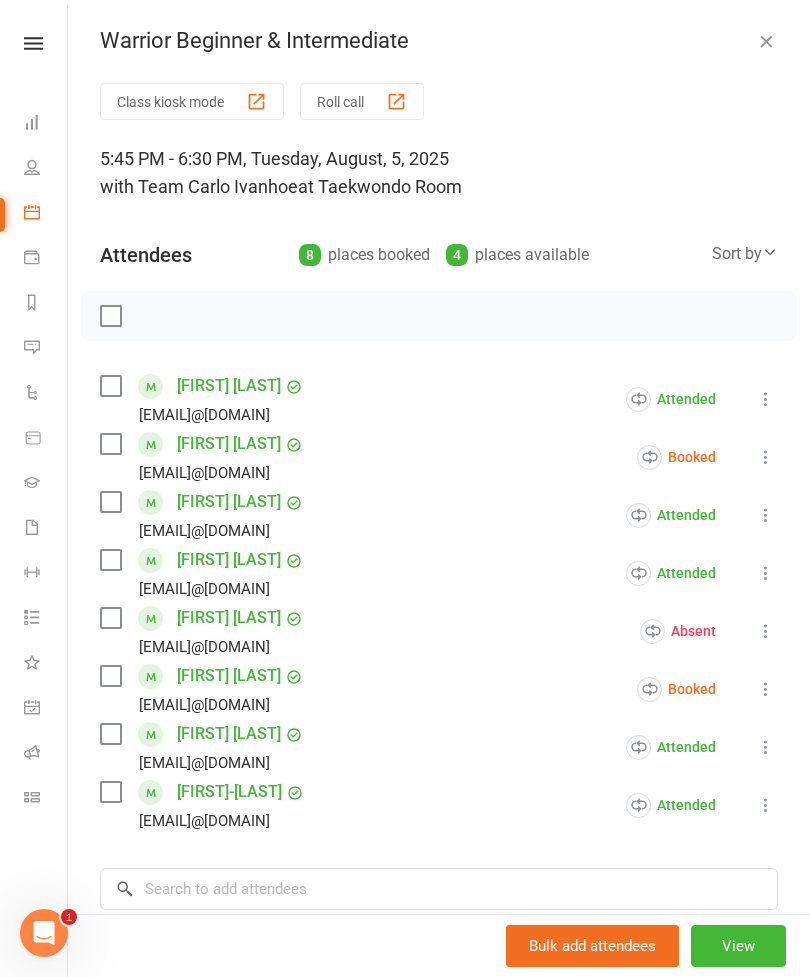 click at bounding box center (766, 457) 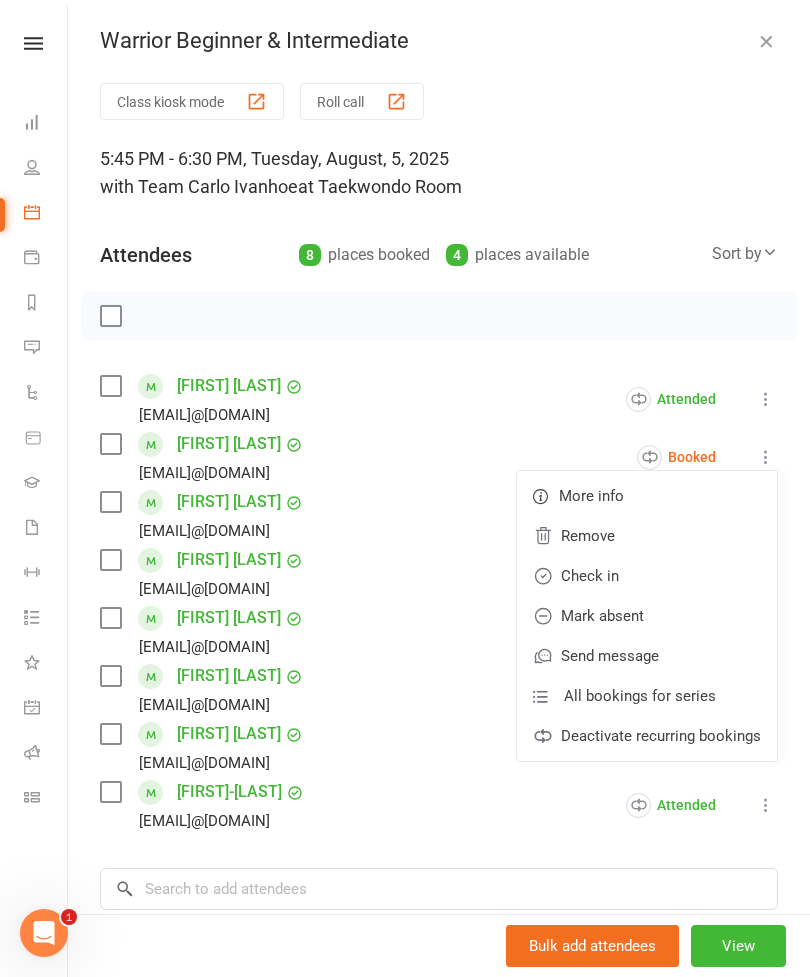 click on "Mark absent" at bounding box center [647, 616] 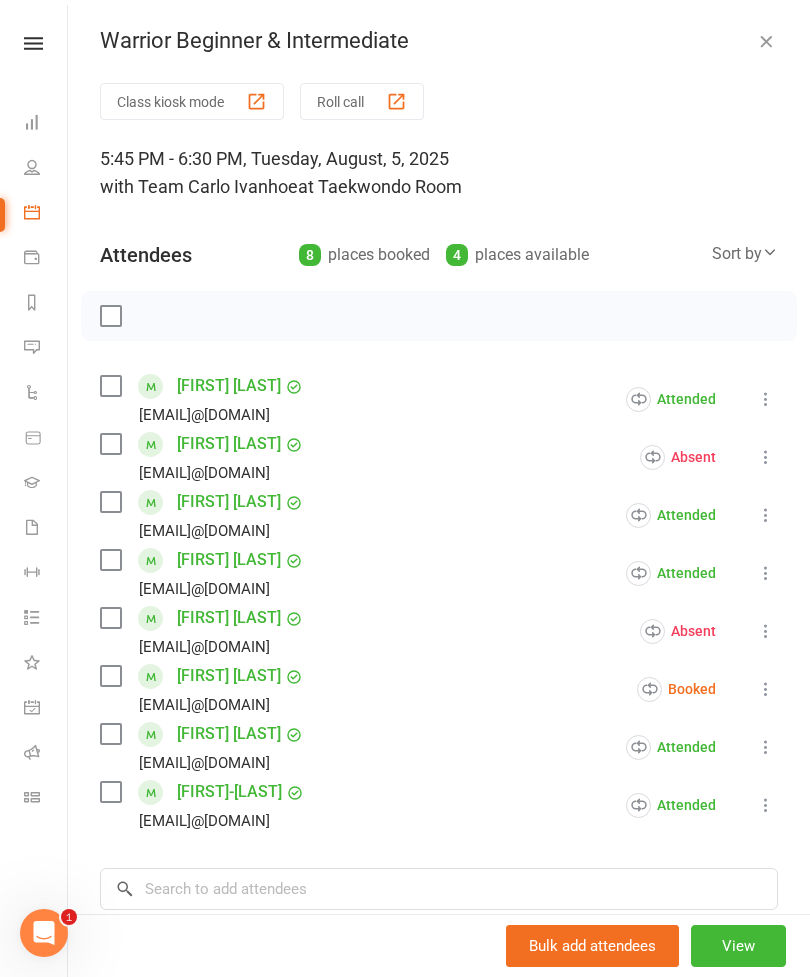 click at bounding box center [766, 631] 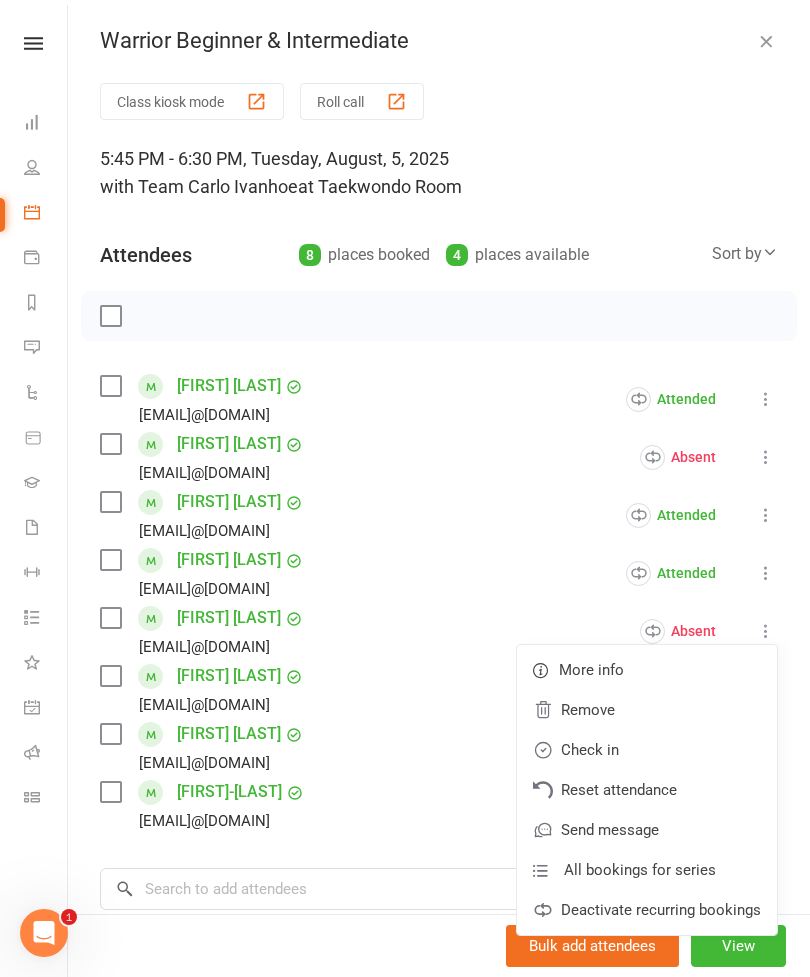 click on "Luca Mori  remorijr@gmail.com Attended More info  Remove  Mark absent  Undo check-in  Send message  All bookings for series  Deactivate recurring bookings" at bounding box center (439, 573) 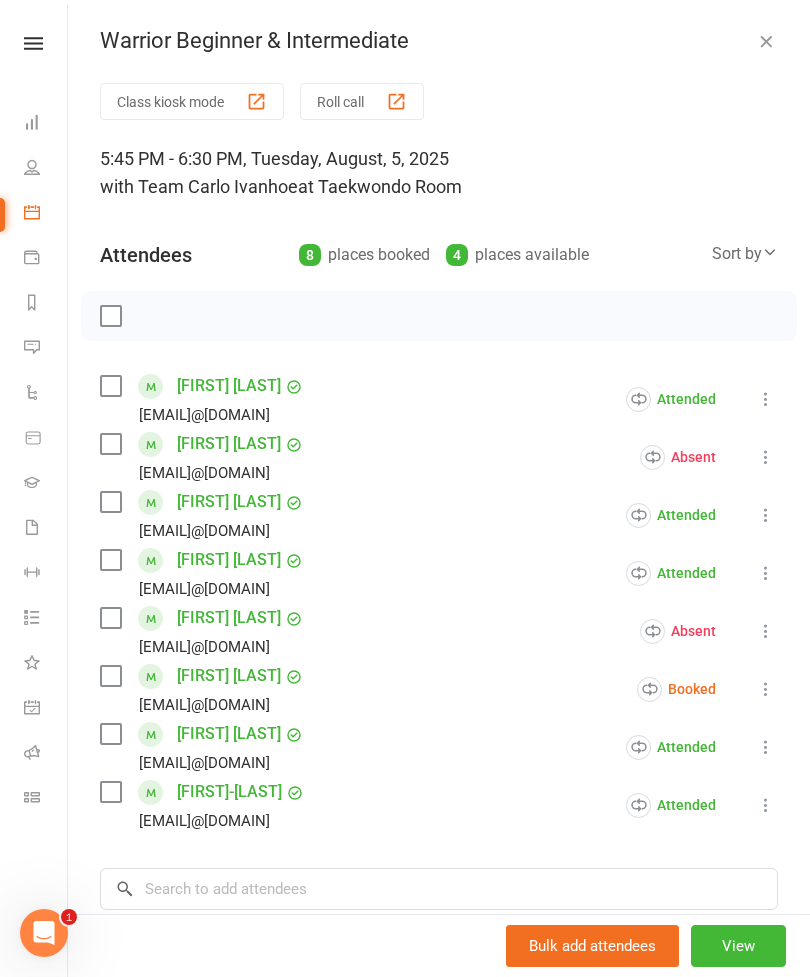 click at bounding box center [766, 689] 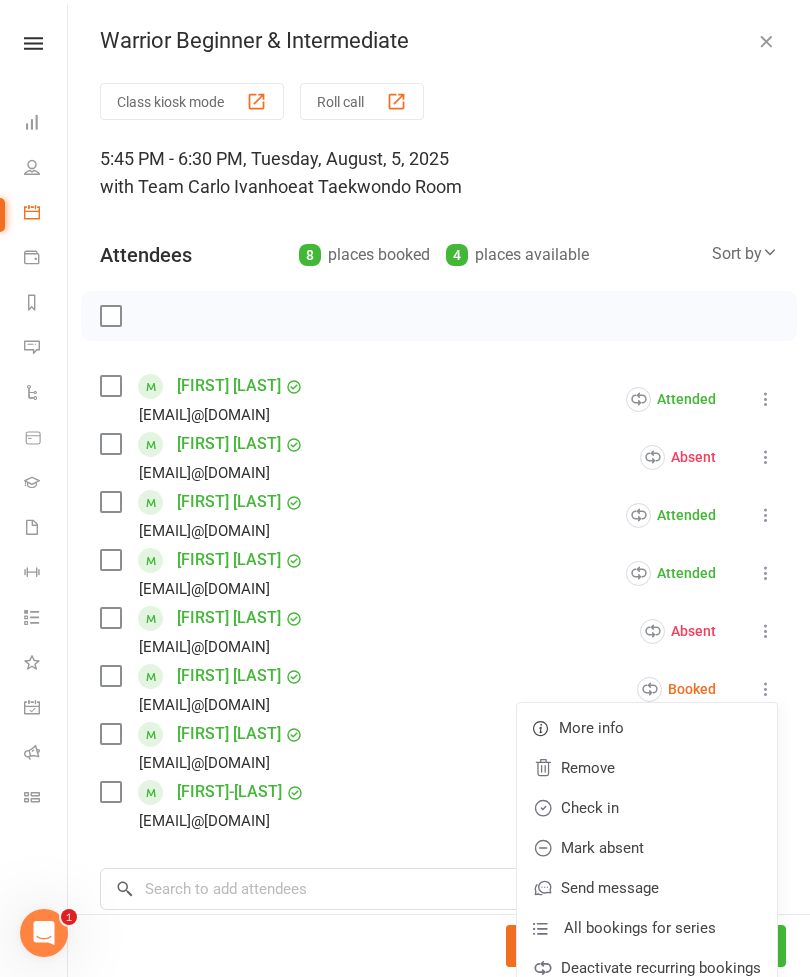 click on "Mark absent" at bounding box center (647, 848) 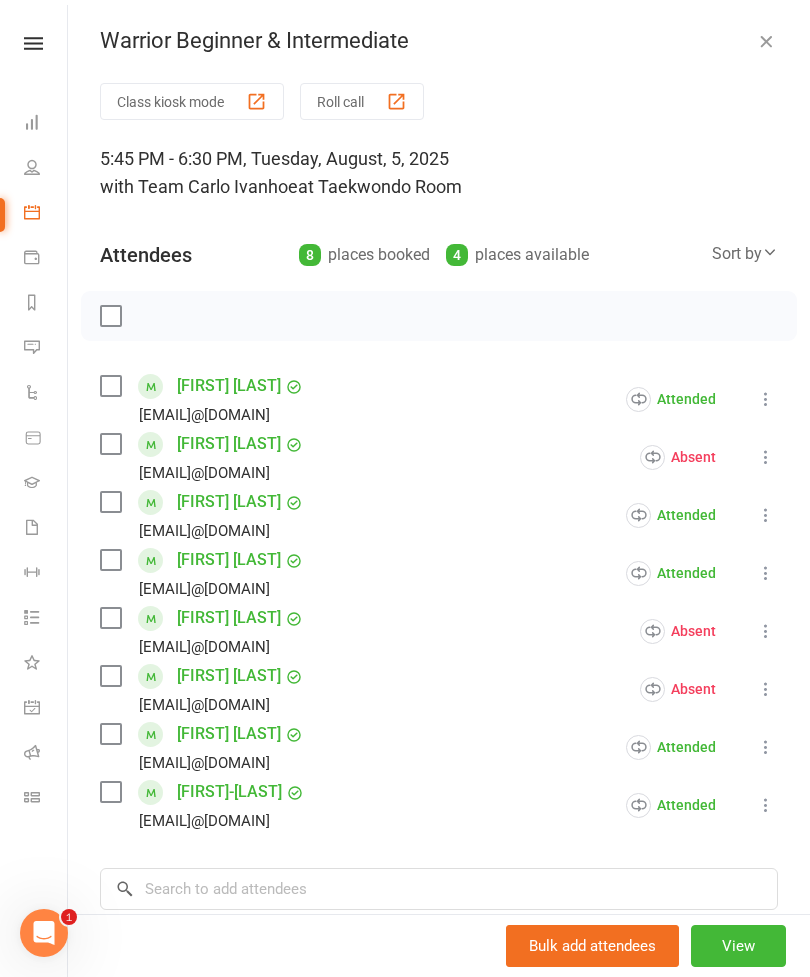 click at bounding box center (766, 41) 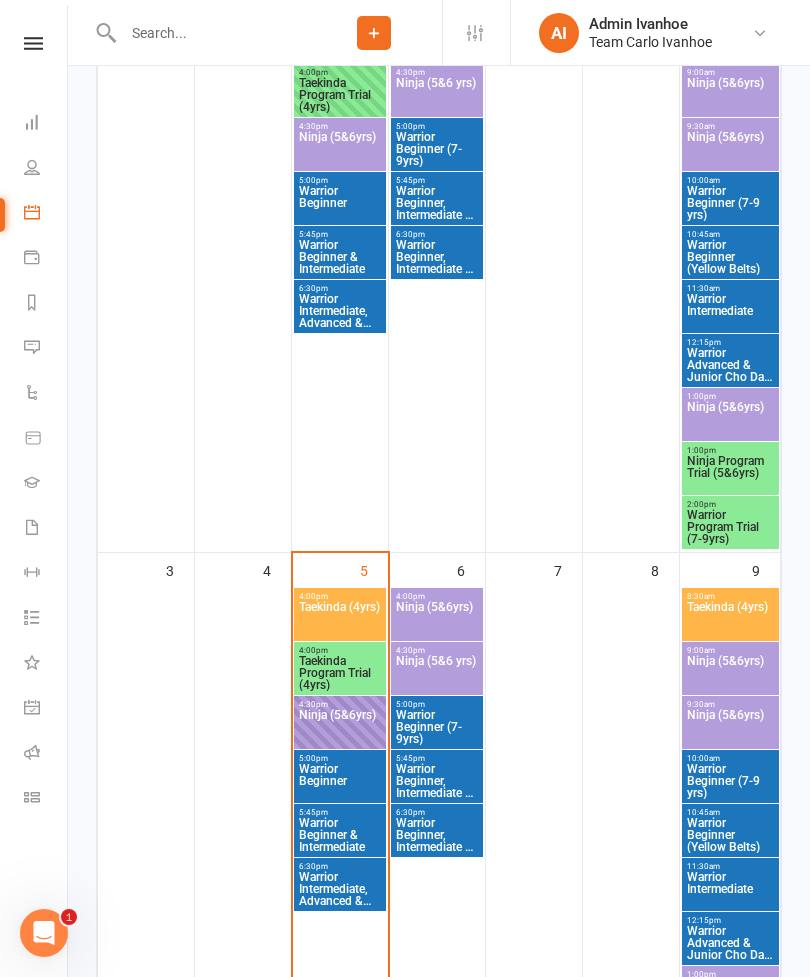 click on "Warrior Intermediate, Advanced & Junior Cho Dan Bo" at bounding box center [340, 889] 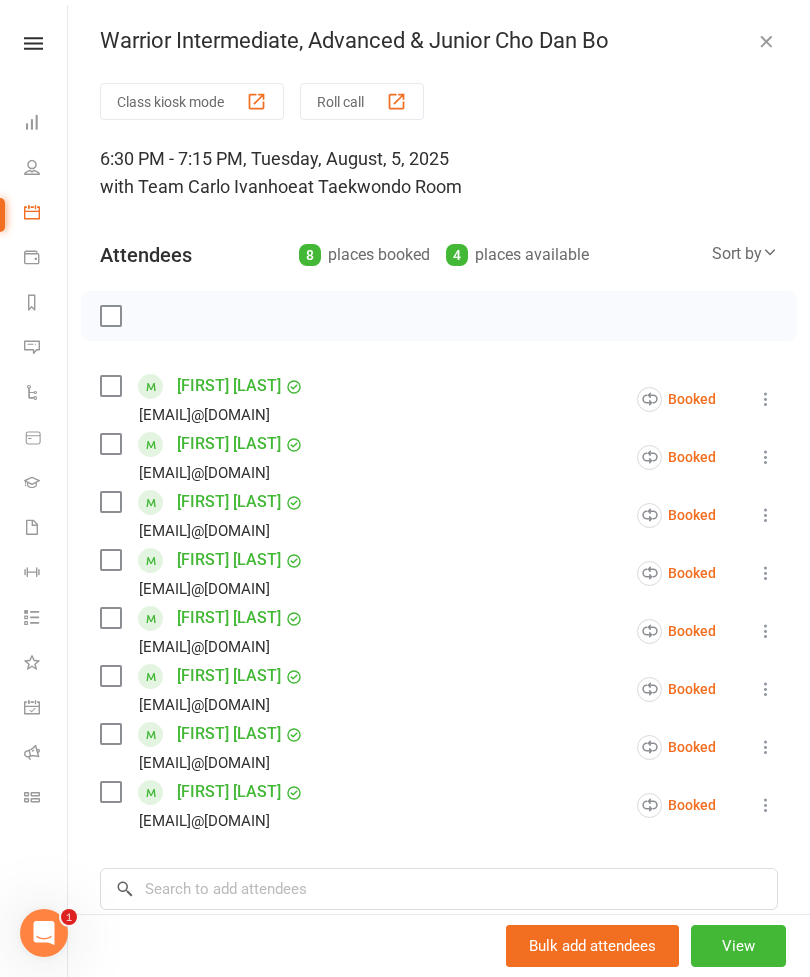 click on "Warrior Intermediate, Advanced & Junior Cho Dan Bo Class kiosk mode  Roll call  6:30 PM - 7:15 PM, Tuesday, August, 5, 2025 with Team Carlo Ivanhoe  at  Taekwondo Room  Attendees  8  places booked 4  places available Sort by  Last name  First name  Booking created    Ethan Emerson  Emerson131@gmail.com Booked More info  Remove  Check in  Mark absent  Send message  All bookings for series  Deactivate recurring bookings    Ruby Mitchell  messagestomitchell@gmail.com Booked More info  Remove  Check in  Mark absent  Send message  All bookings for series  Deactivate recurring bookings    Oliver Ooi  jmseah@gmail.com Booked More info  Remove  Check in  Mark absent  Send message  All bookings for series  Deactivate recurring bookings    Ari Reichl  meljcairns@gmail.com Booked More info  Remove  Check in  Mark absent  Send message  All bookings for series  Deactivate recurring bookings    Colin Scott  antoinettelvs@gmail.com Booked More info  Remove  Check in  Mark absent  Send message  All bookings for series" at bounding box center [439, 488] 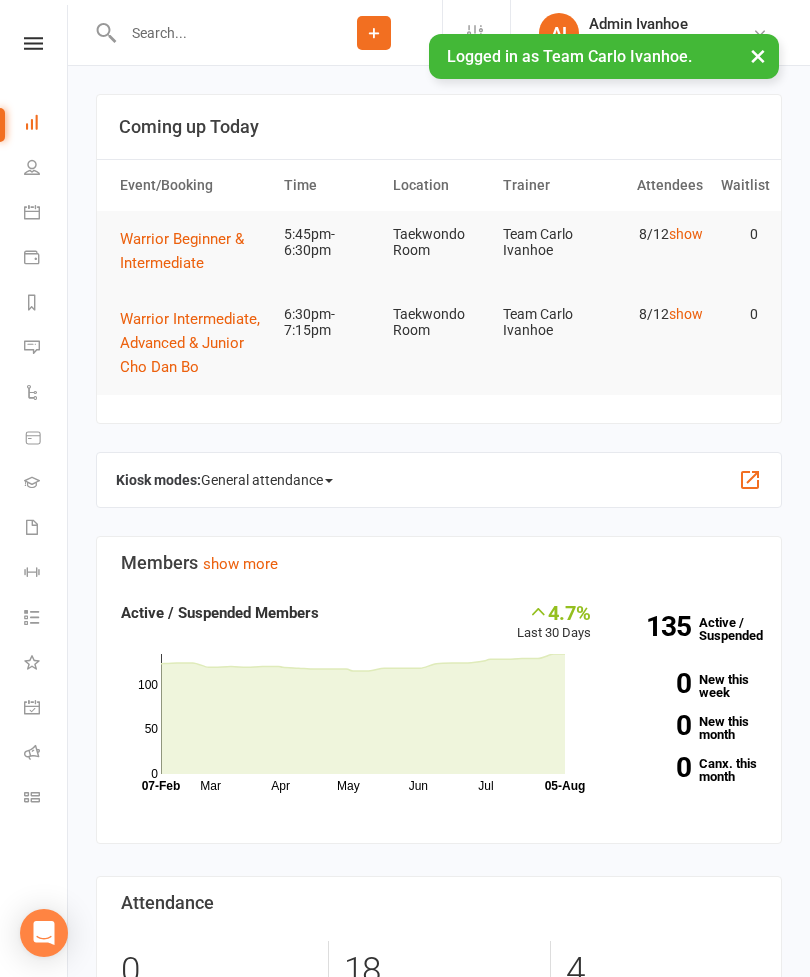 scroll, scrollTop: 0, scrollLeft: 0, axis: both 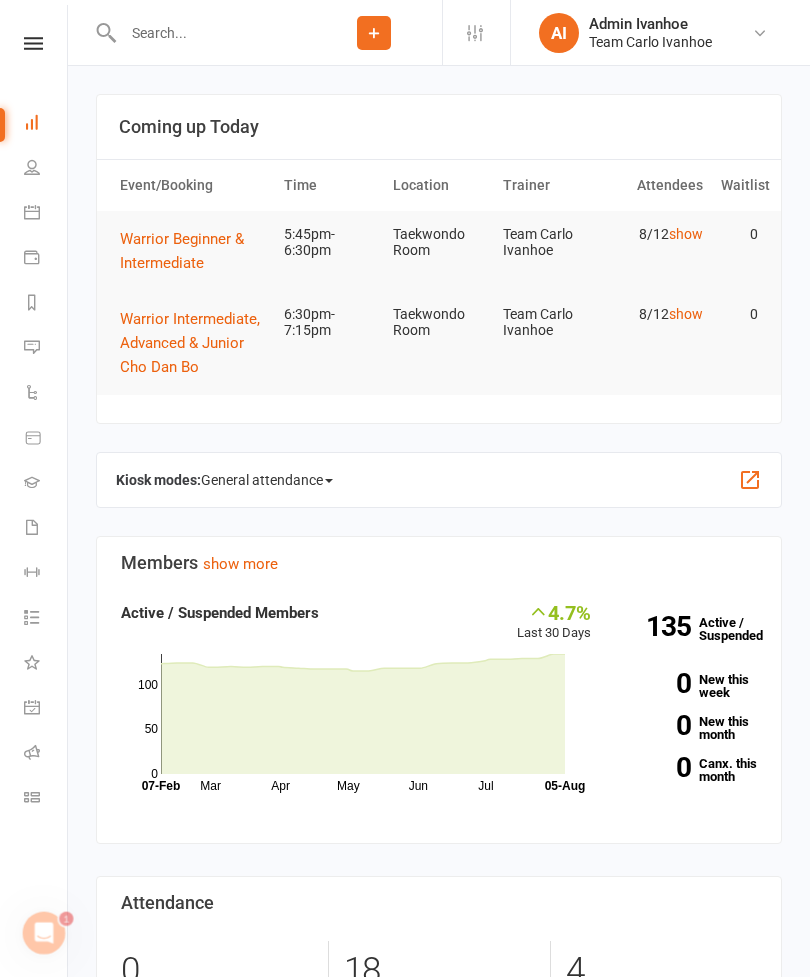 click at bounding box center [33, 43] 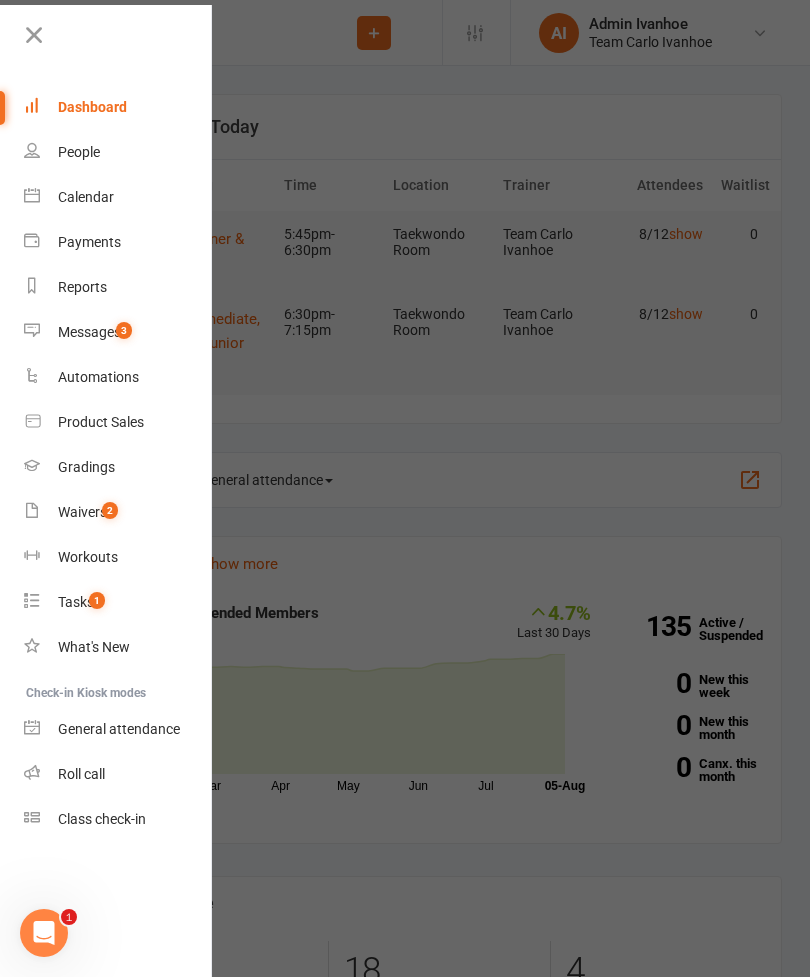 click on "Calendar" at bounding box center [118, 197] 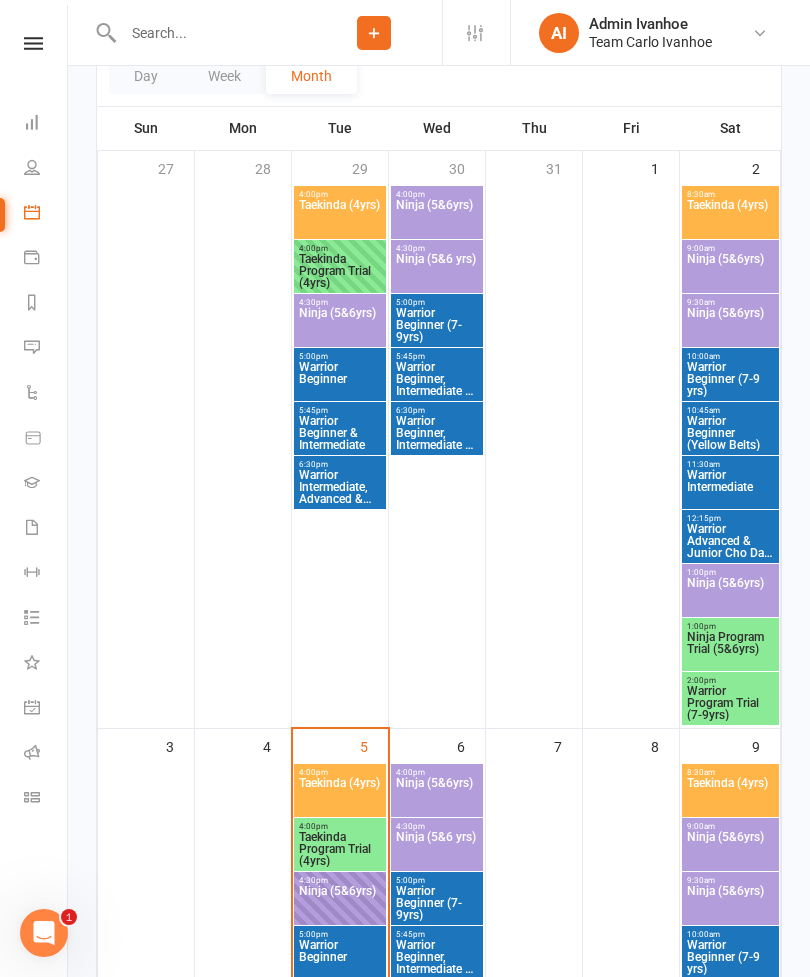 scroll, scrollTop: 0, scrollLeft: 0, axis: both 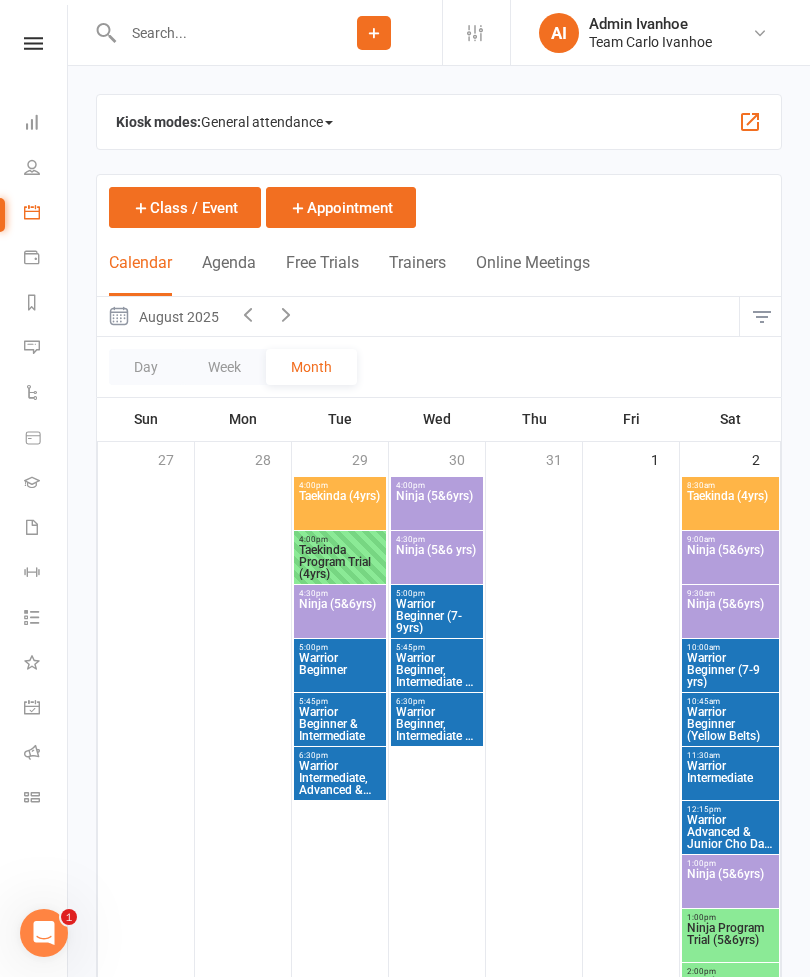 click at bounding box center (211, 33) 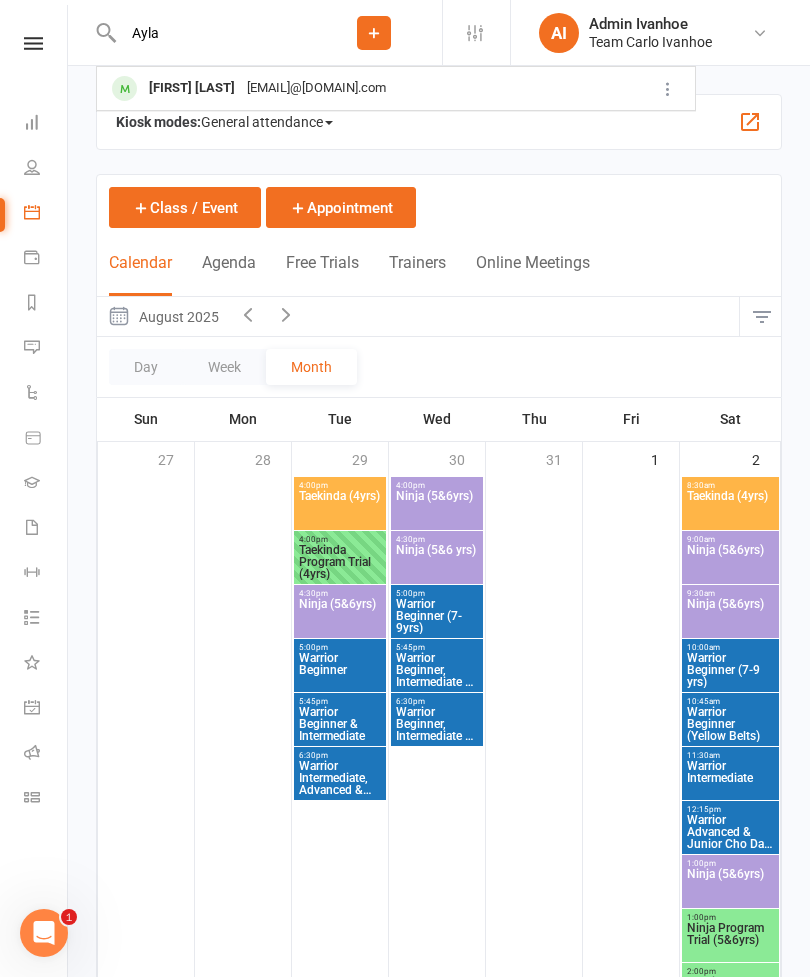 type on "Ayla" 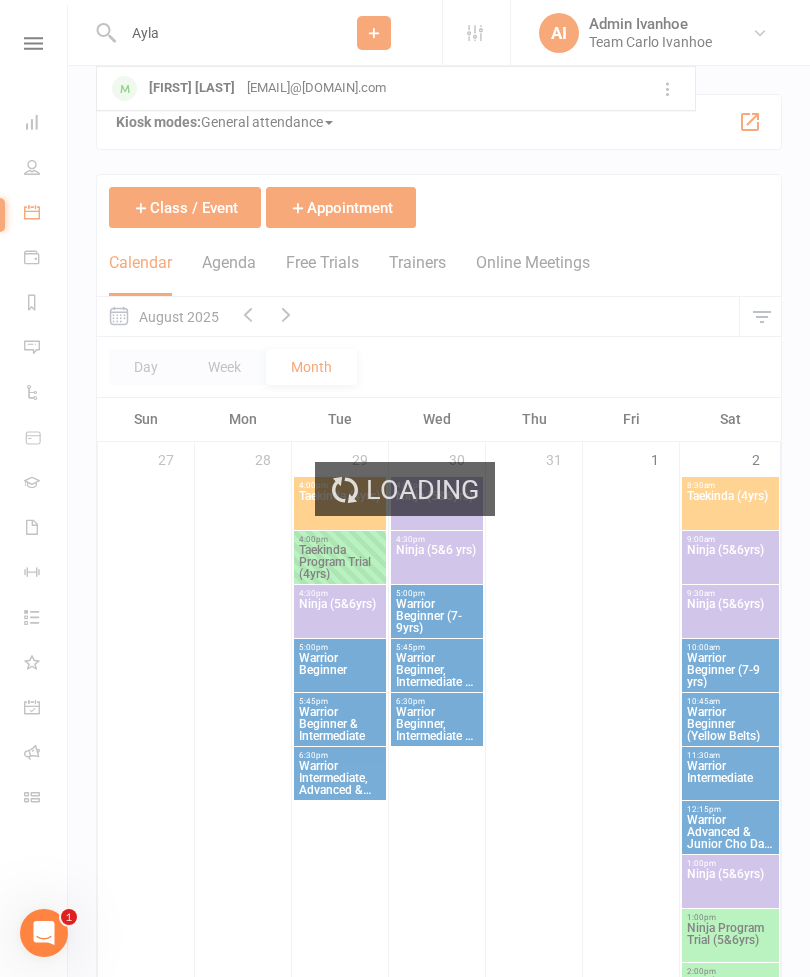 type 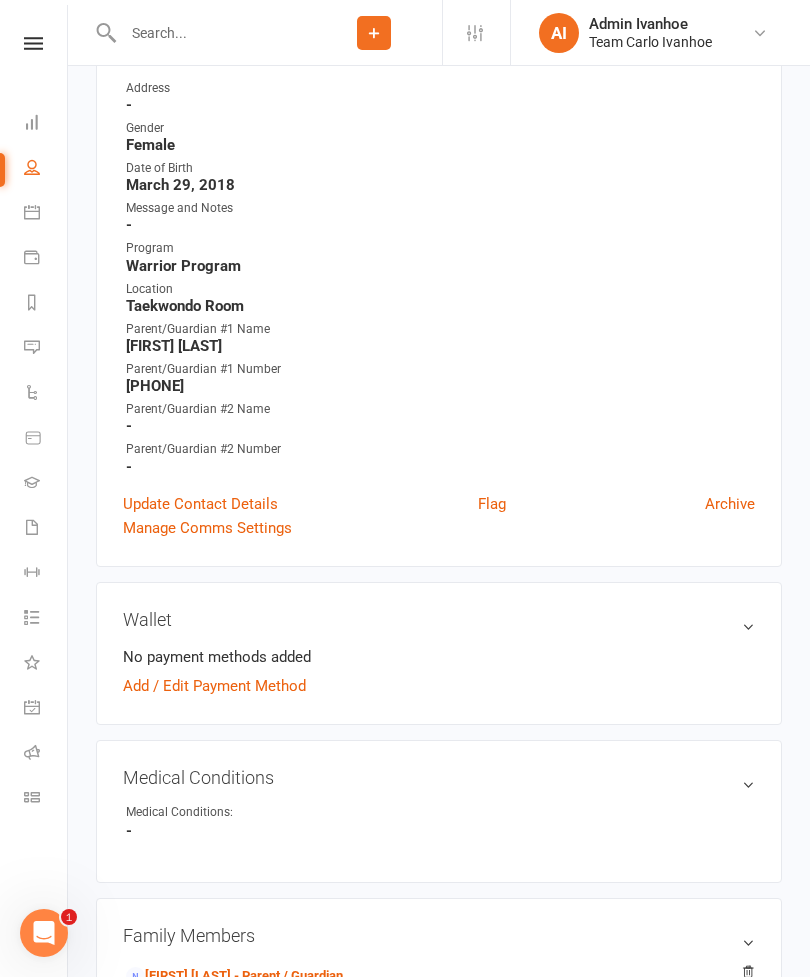 scroll, scrollTop: 414, scrollLeft: 0, axis: vertical 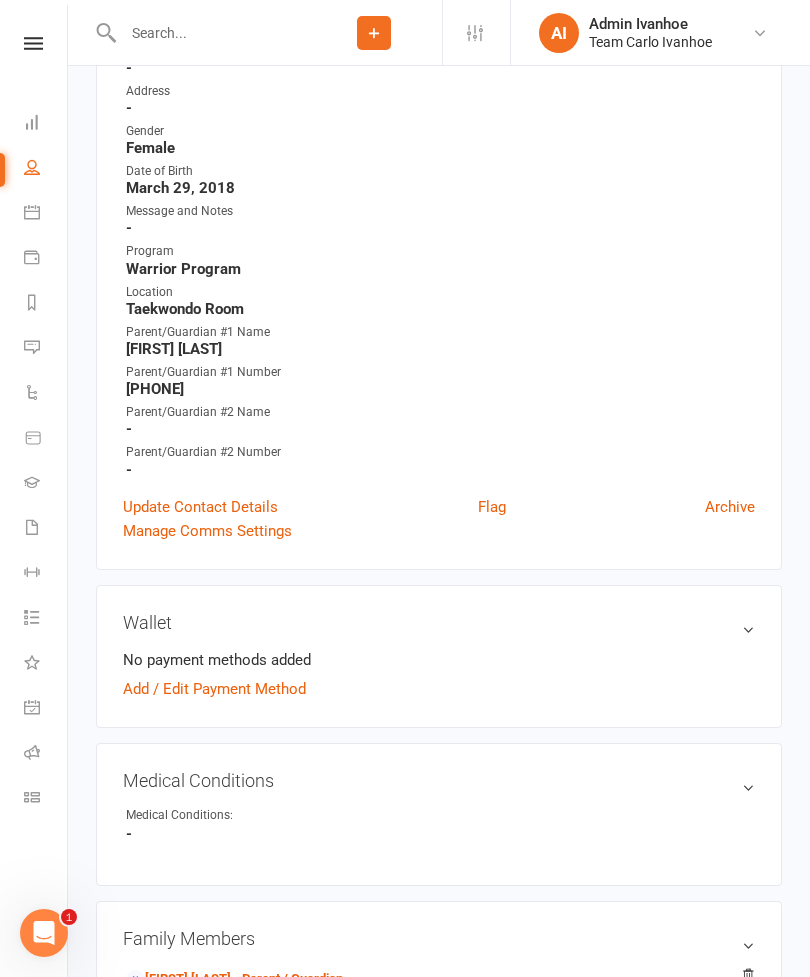 click on "Flag" at bounding box center [492, 507] 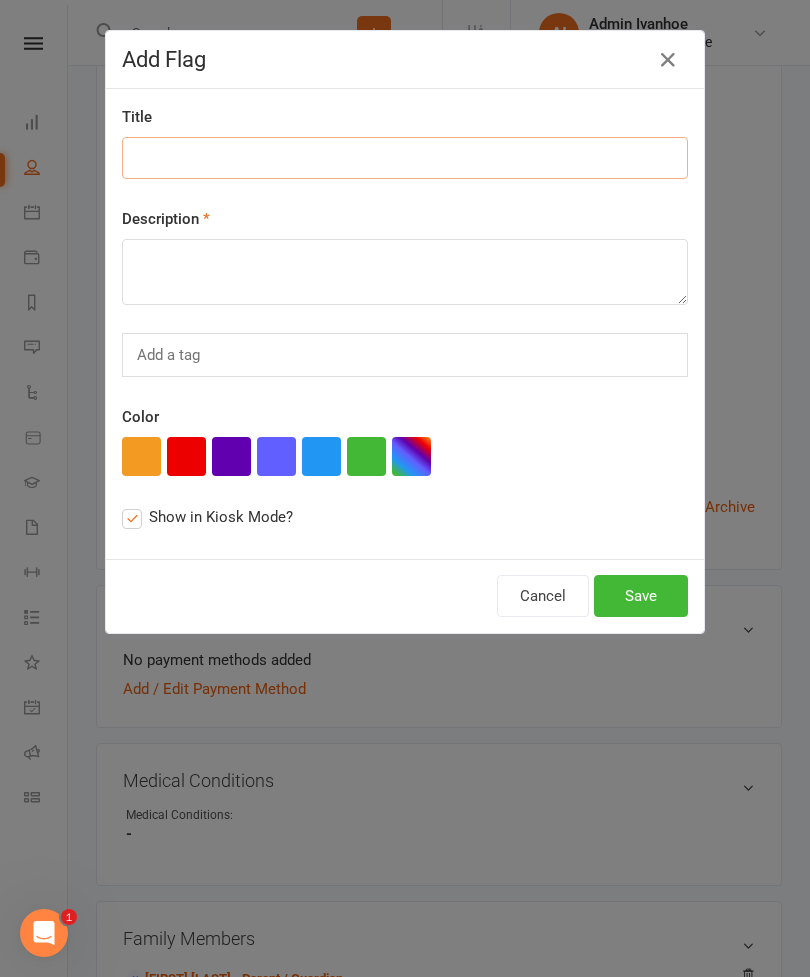 click at bounding box center [405, 158] 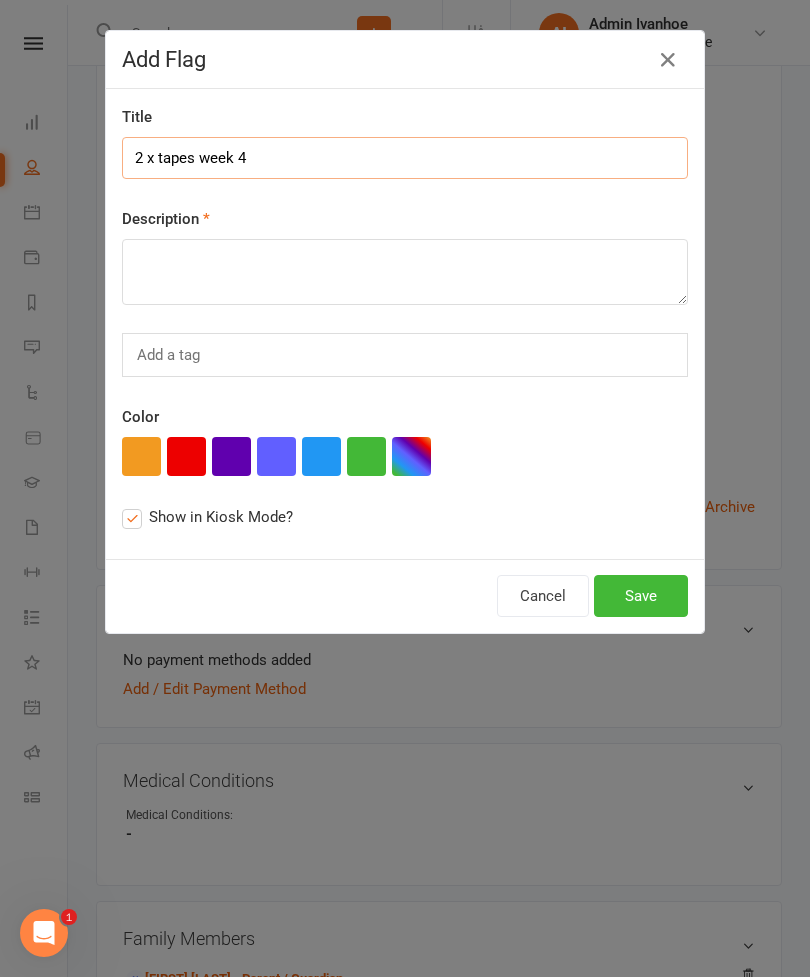 click on "2 x tapes week 4" at bounding box center [405, 158] 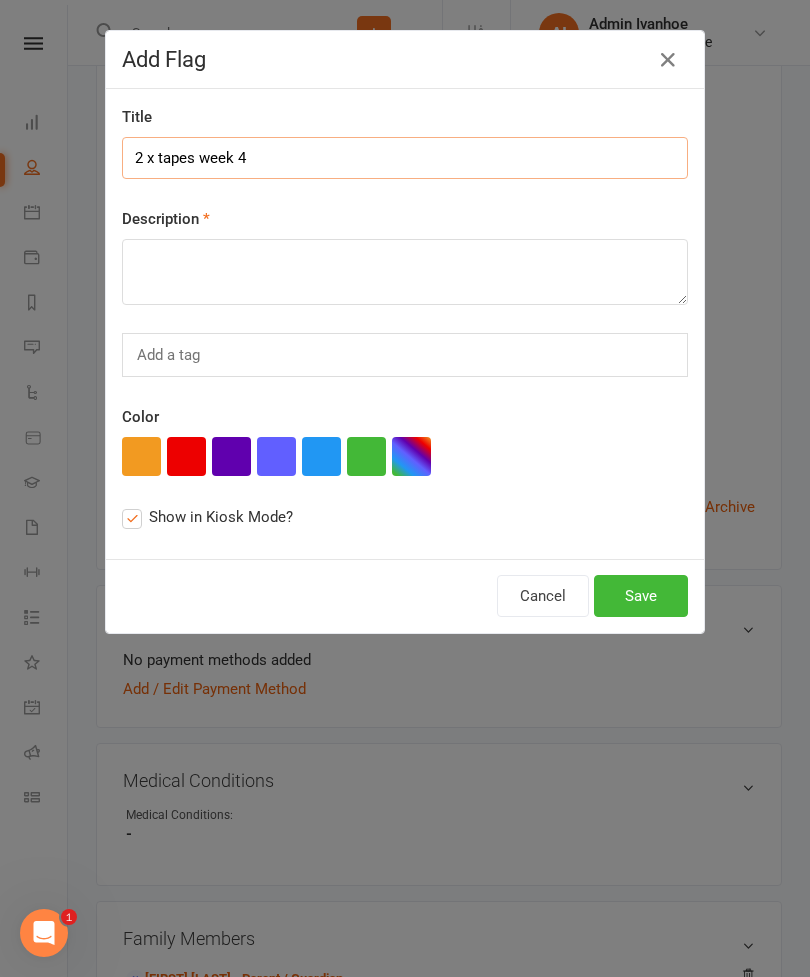 type on "2 x tapes week 4" 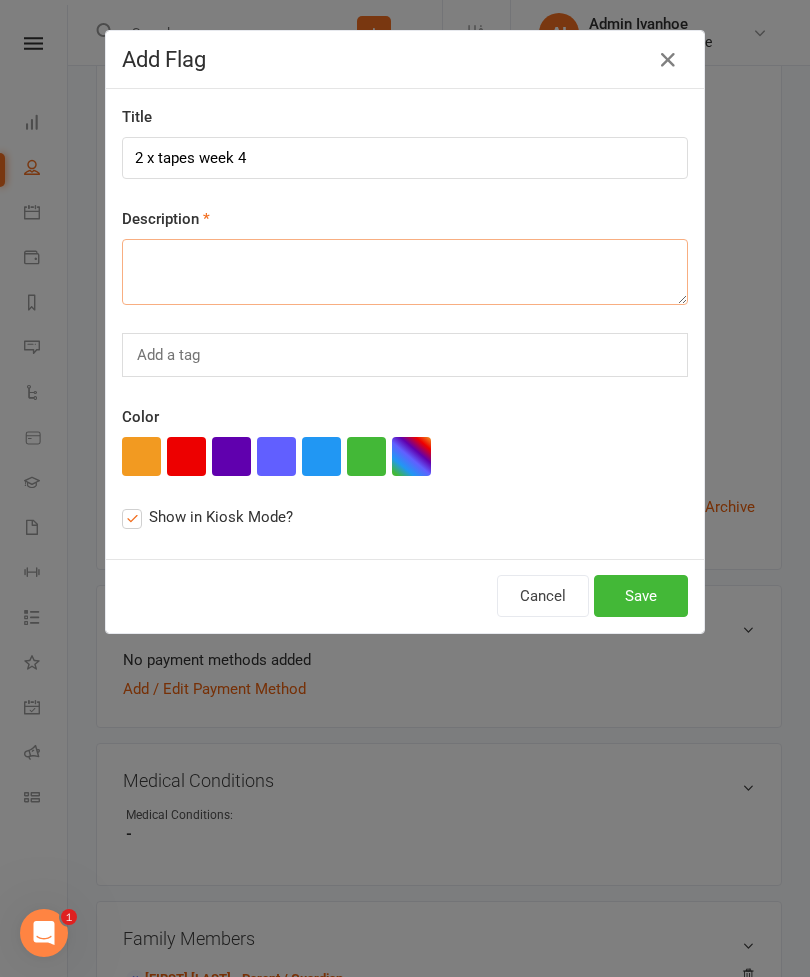 click at bounding box center [405, 272] 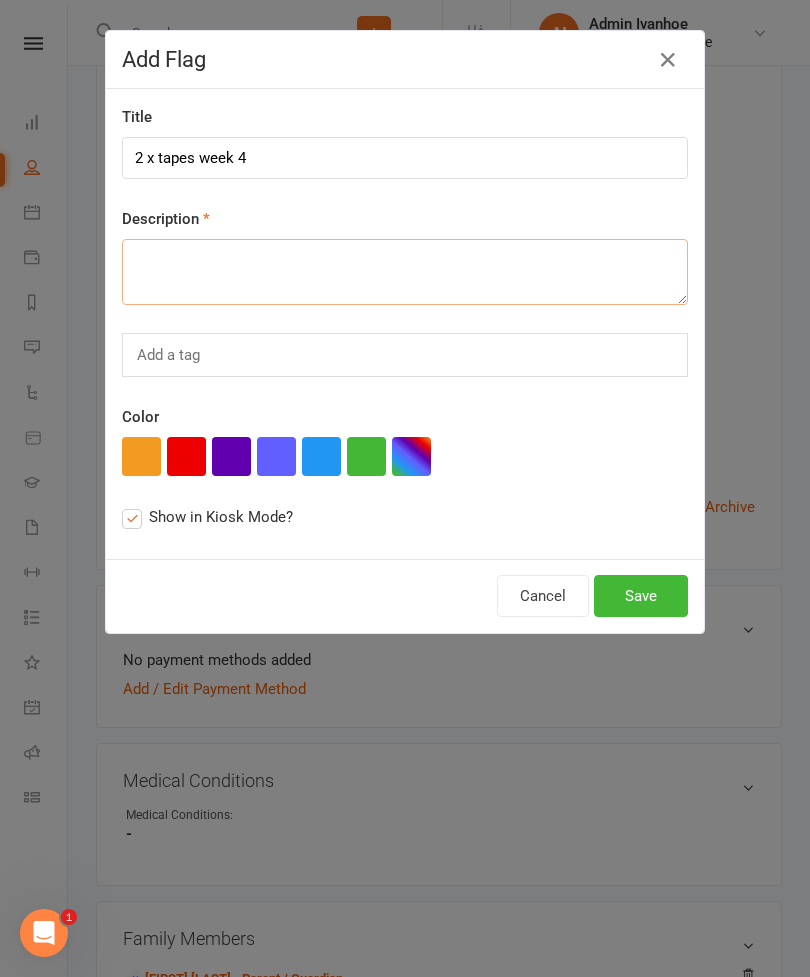 paste on "2 x tapes week 4" 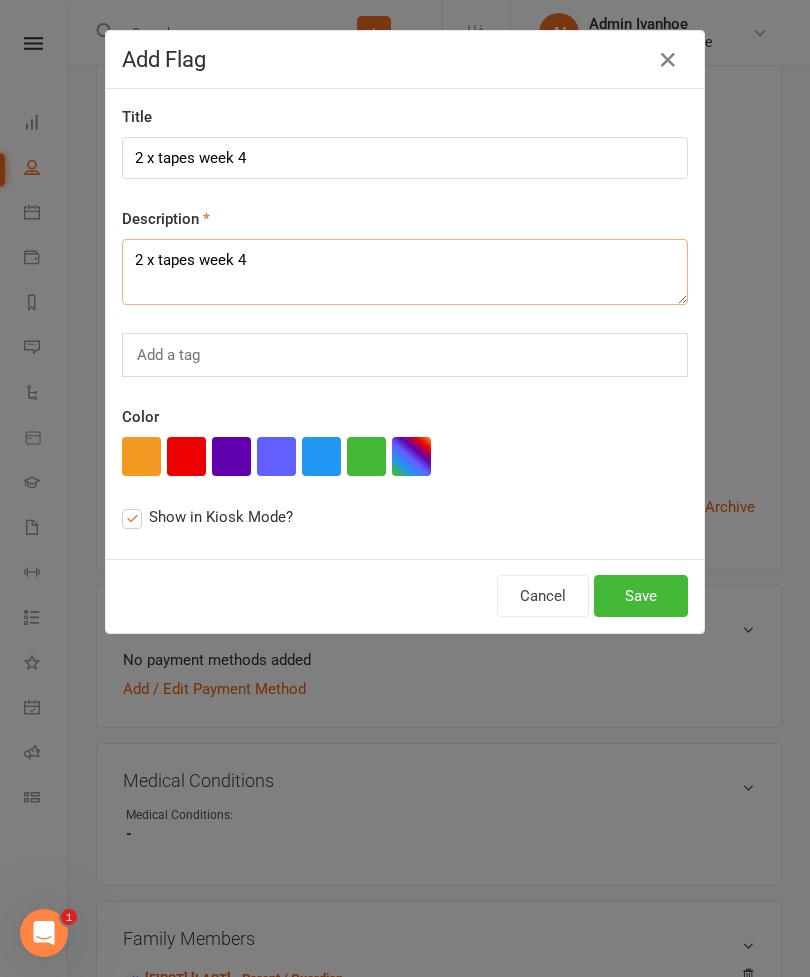type on "2 x tapes week 4" 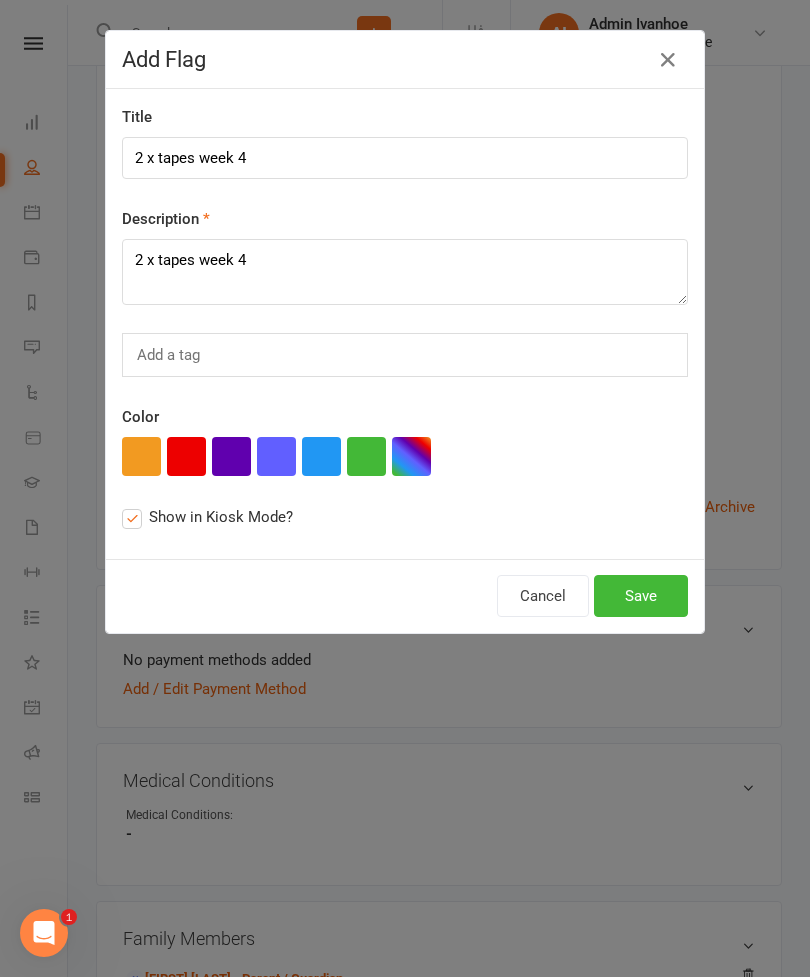 click at bounding box center (321, 456) 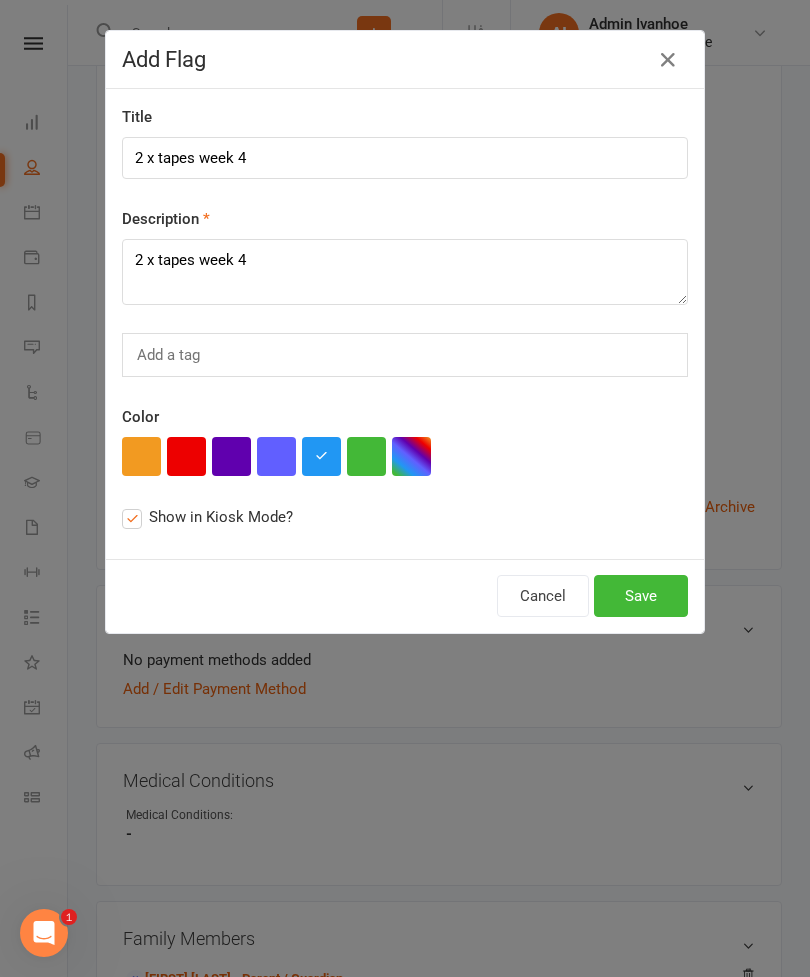 click on "Save" at bounding box center (641, 596) 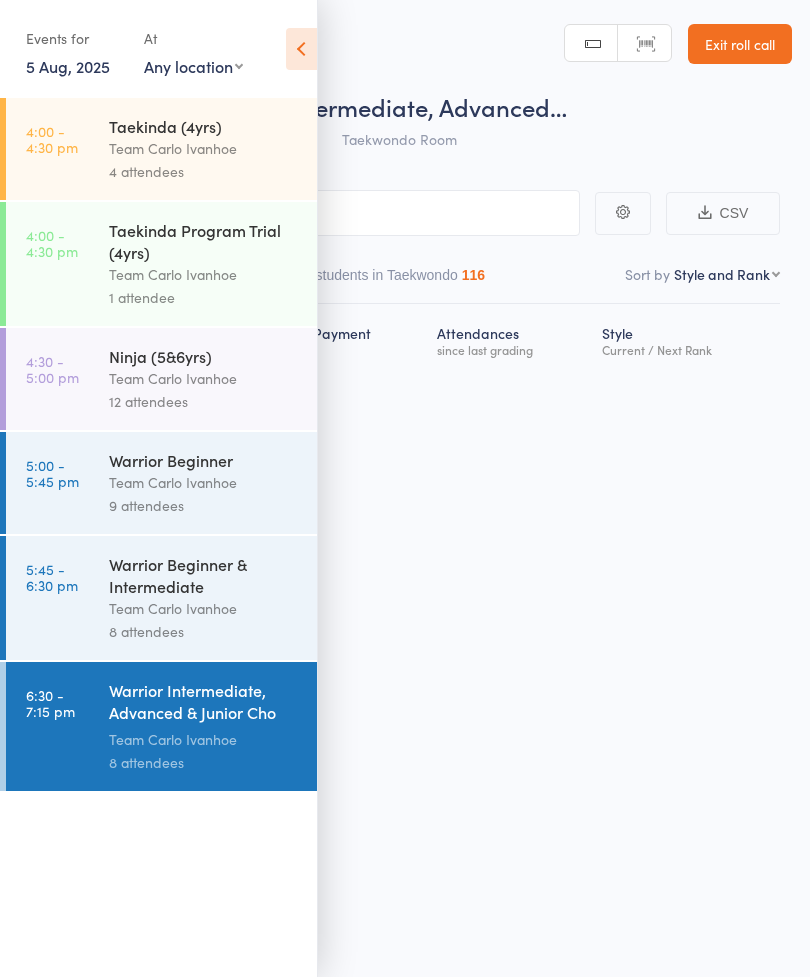 scroll, scrollTop: 0, scrollLeft: 0, axis: both 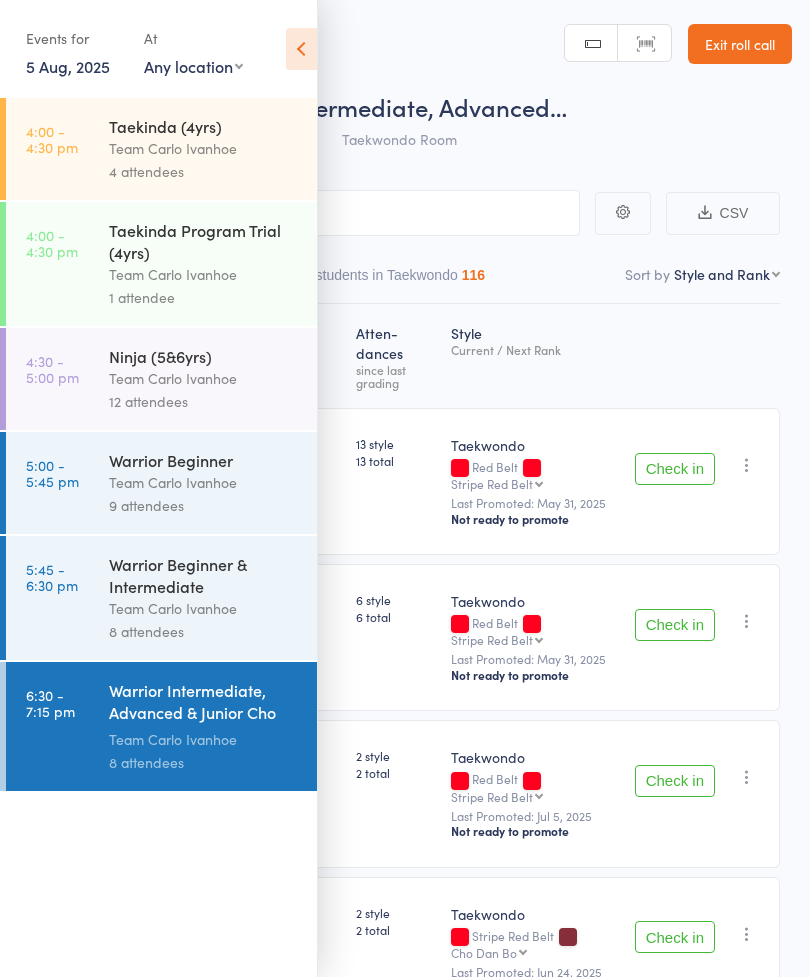 click at bounding box center (301, 49) 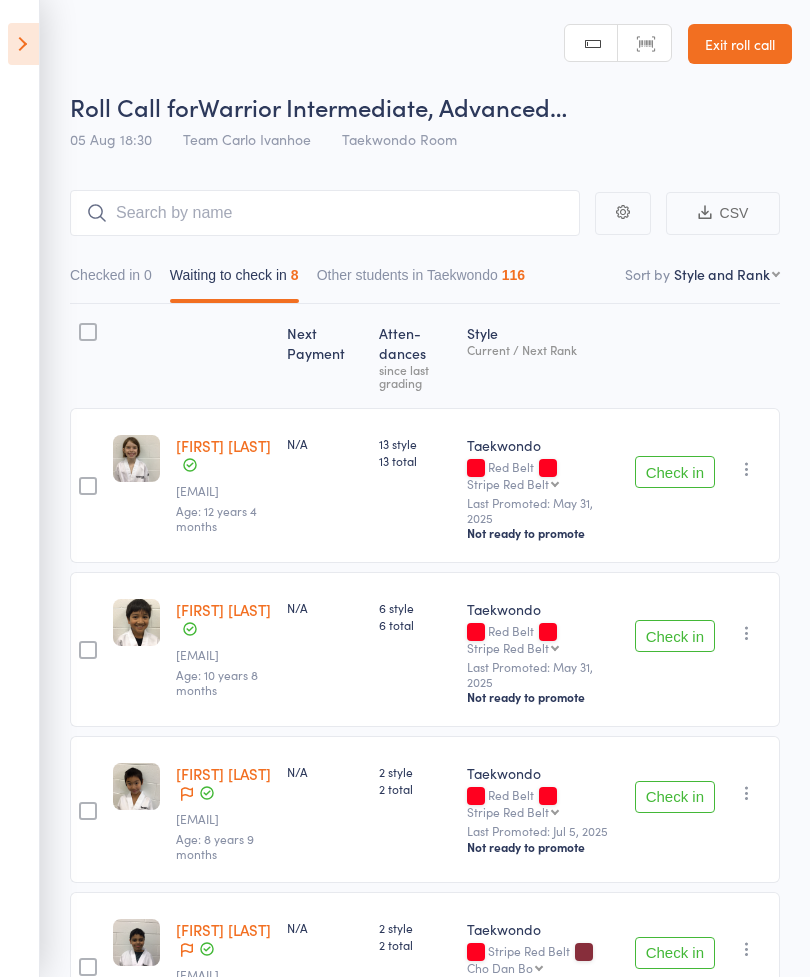 click on "First name Last name Birthday today? Behind on payments? Check in time Next payment date Next payment amount Membership name Membership expires Ready to grade Style and Rank Style attendance count All attendance count Last Promoted" at bounding box center (727, 274) 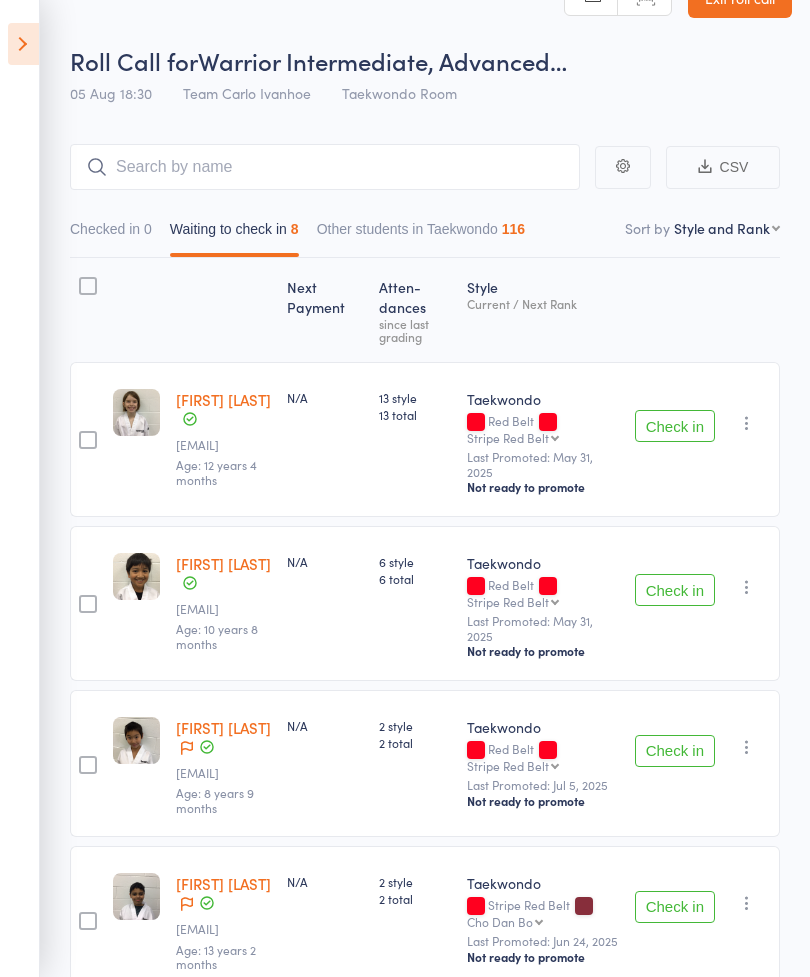 scroll, scrollTop: 54, scrollLeft: 0, axis: vertical 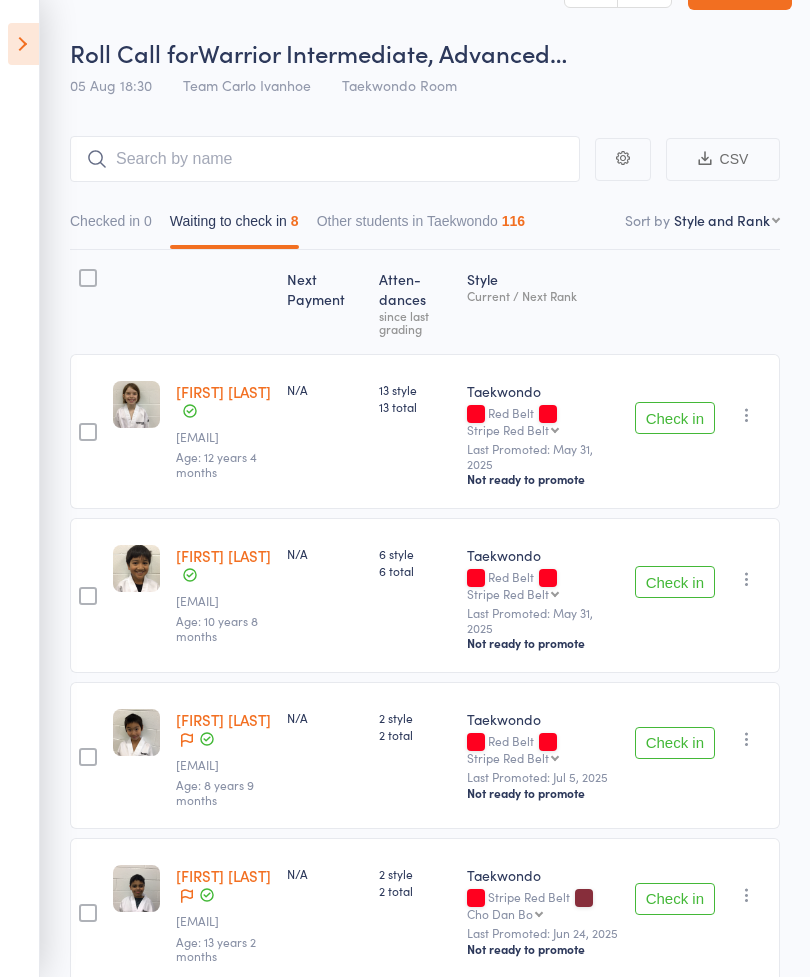 click on "[FIRST] [LAST]" at bounding box center (223, 391) 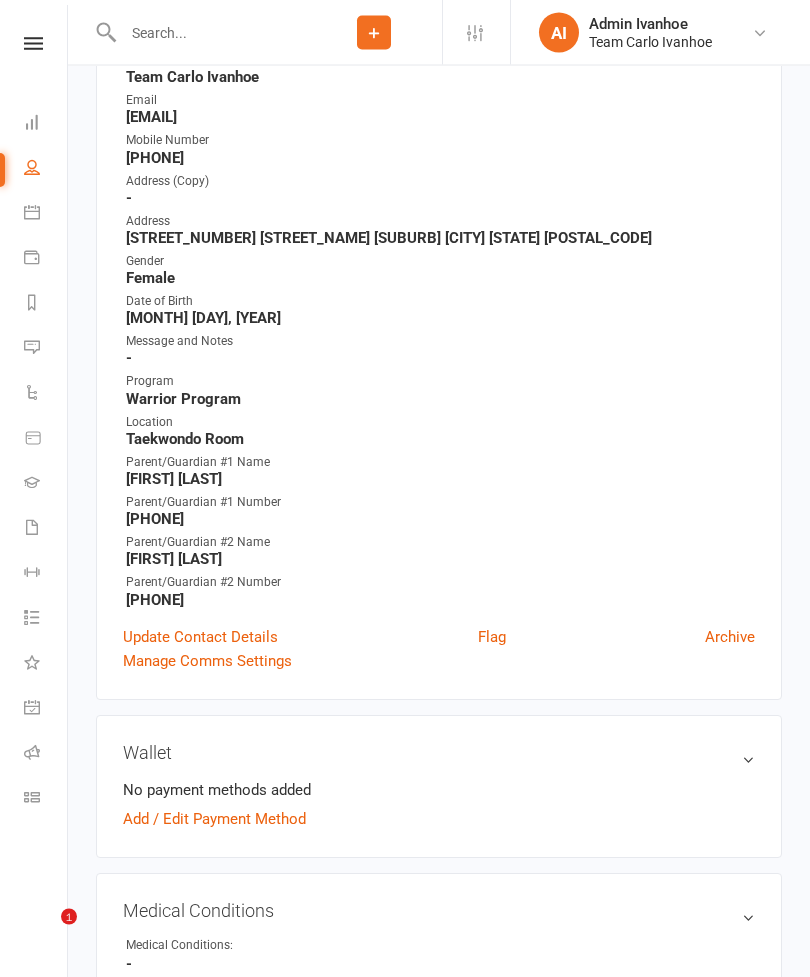 scroll, scrollTop: 913, scrollLeft: 0, axis: vertical 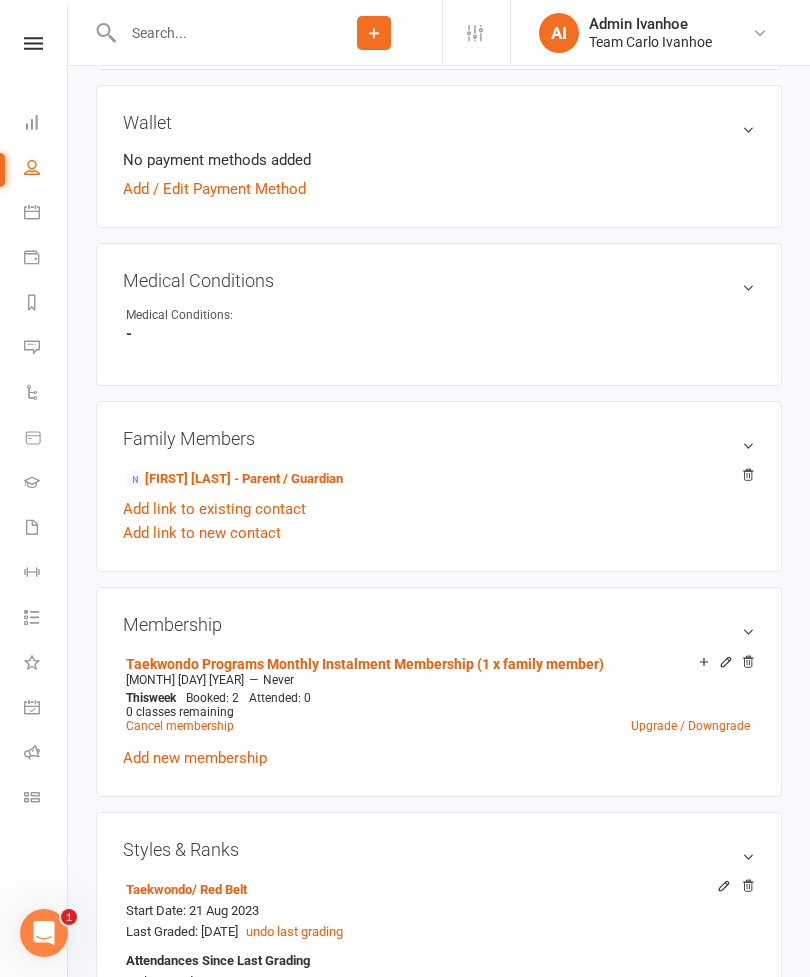 click on "Styles & Ranks  Taekwondo  / Red Belt Start Date: [DATE] Last Graded: [DATE] undo last grading Attendances Since Last Grading Style attendances: 13 All Attendances: 13 Belt Size: 4
Add new style" at bounding box center (439, 956) 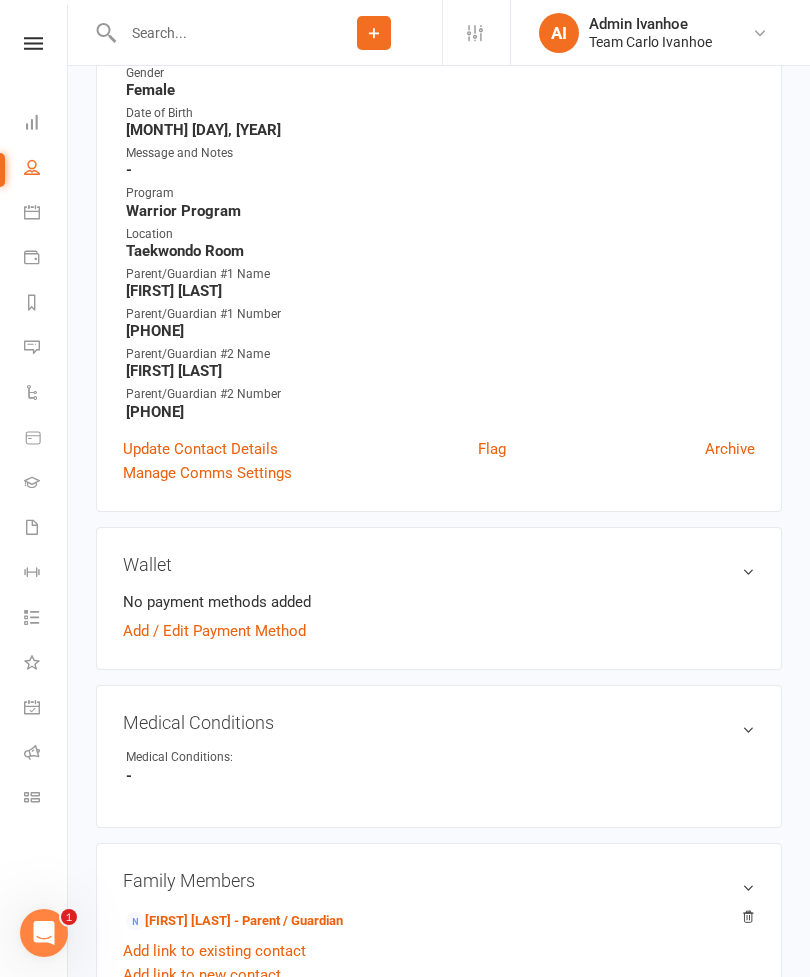 scroll, scrollTop: 0, scrollLeft: 0, axis: both 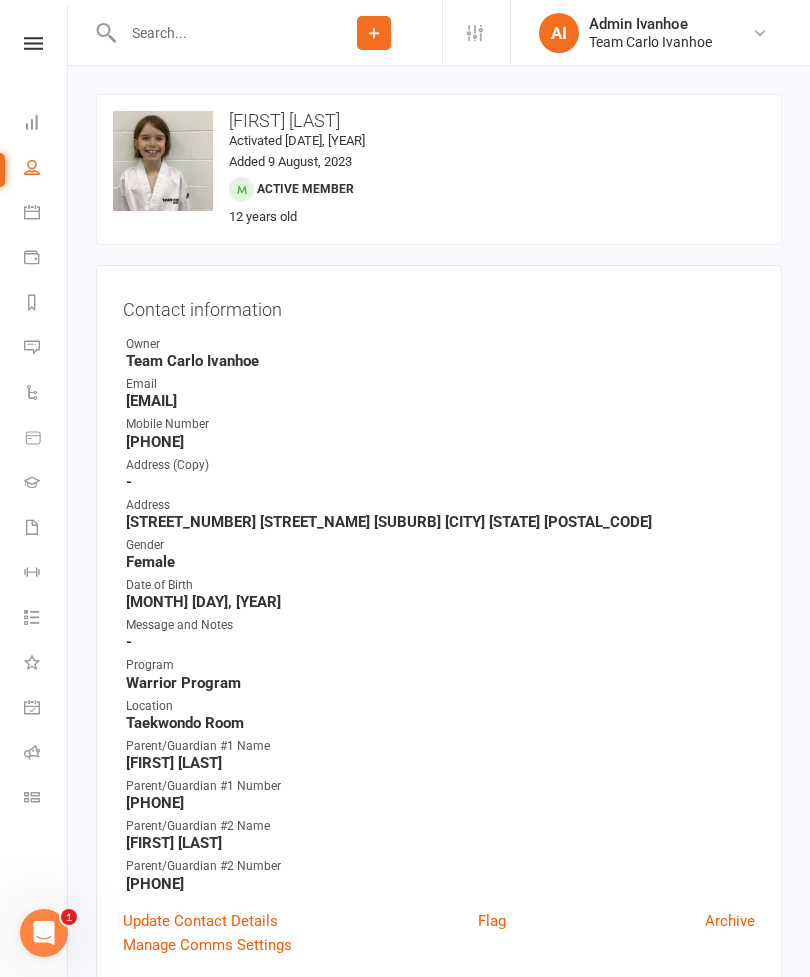 click at bounding box center (211, 33) 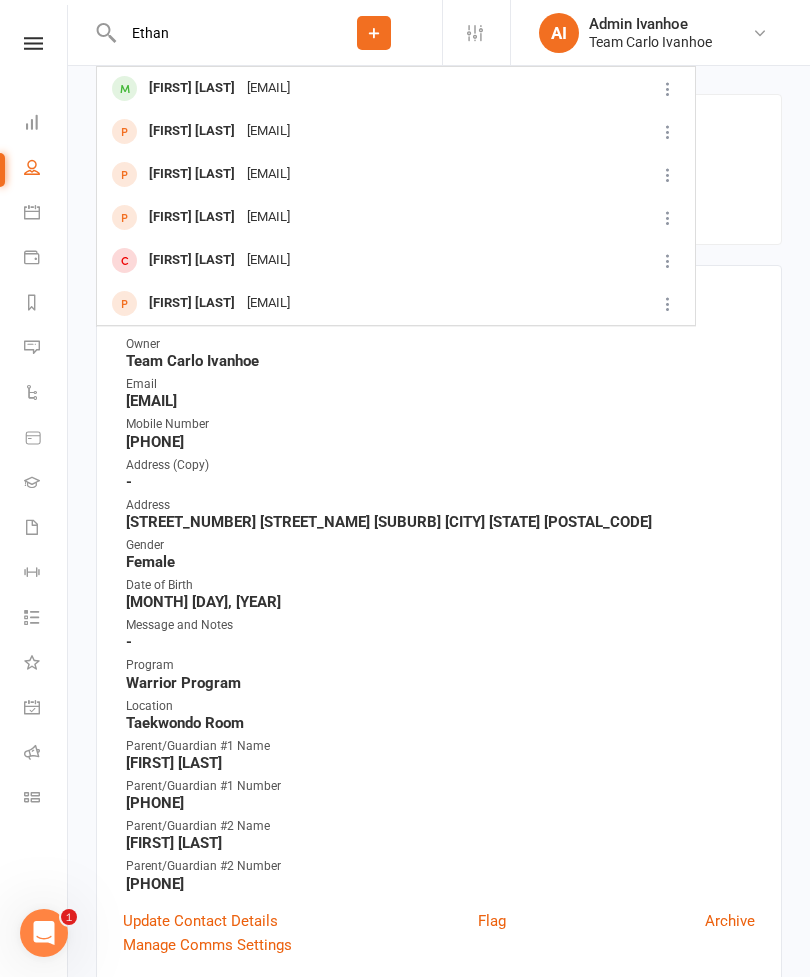 type on "Ethan" 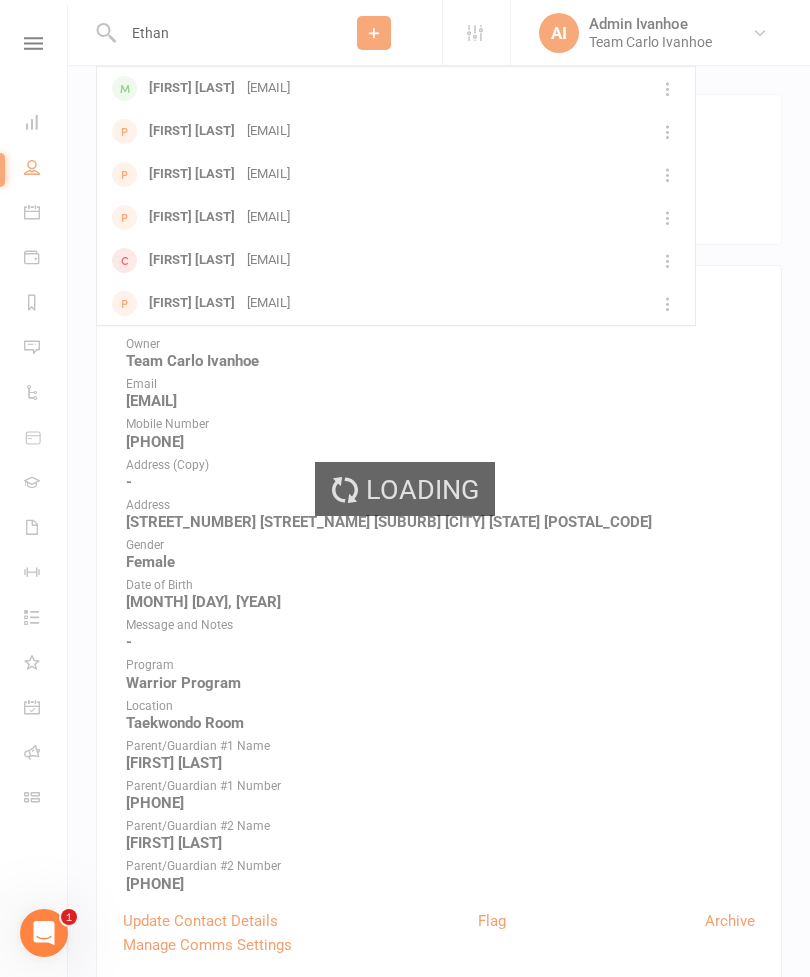 type 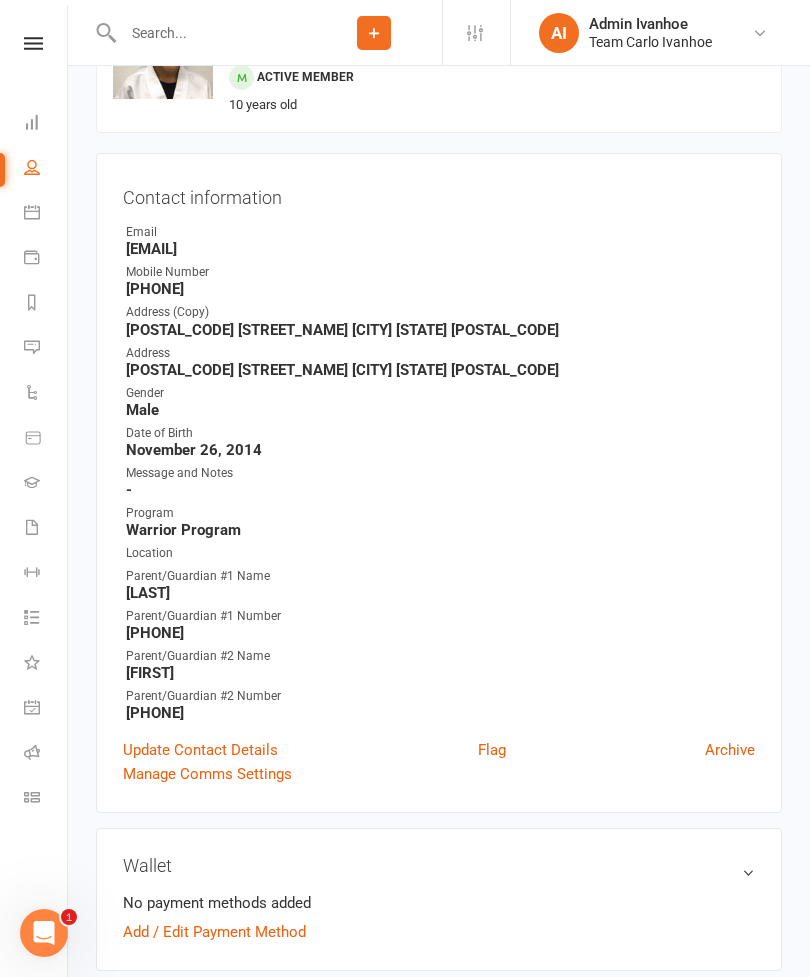 scroll, scrollTop: 0, scrollLeft: 0, axis: both 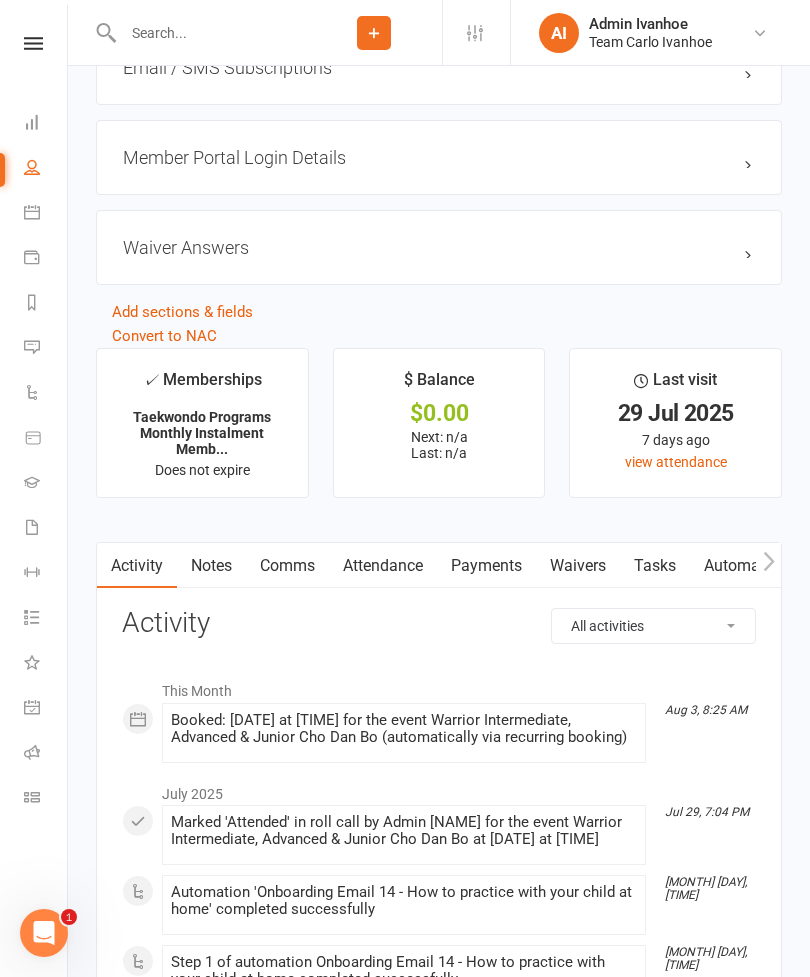 click on "Attendance" at bounding box center (383, 566) 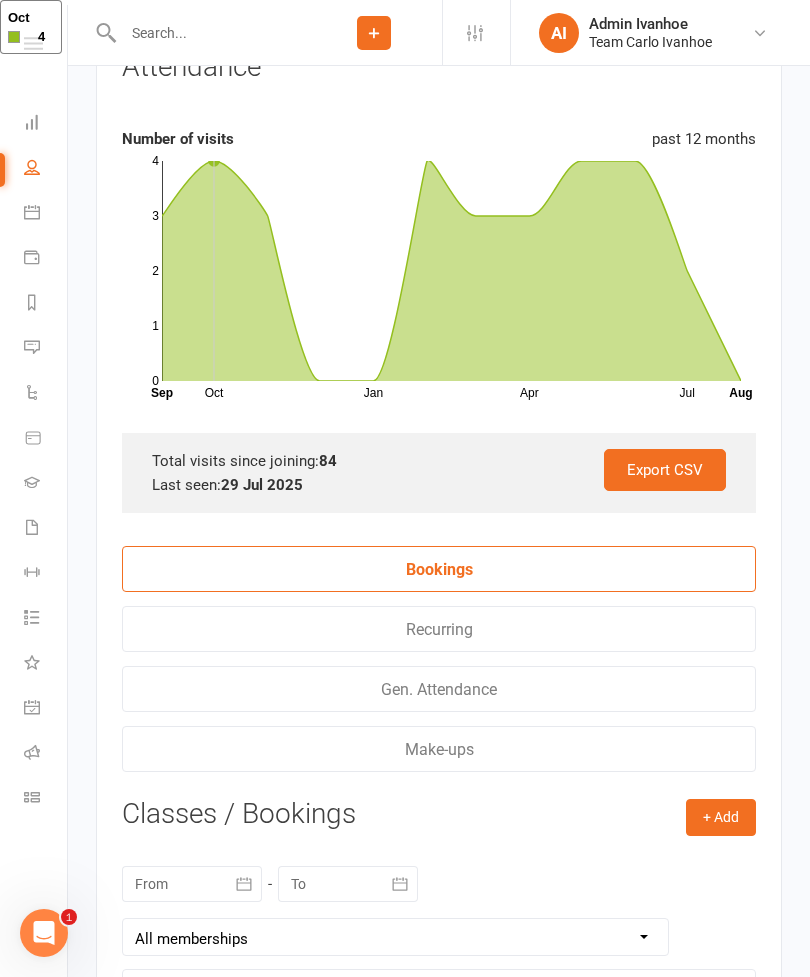 scroll, scrollTop: 2960, scrollLeft: 0, axis: vertical 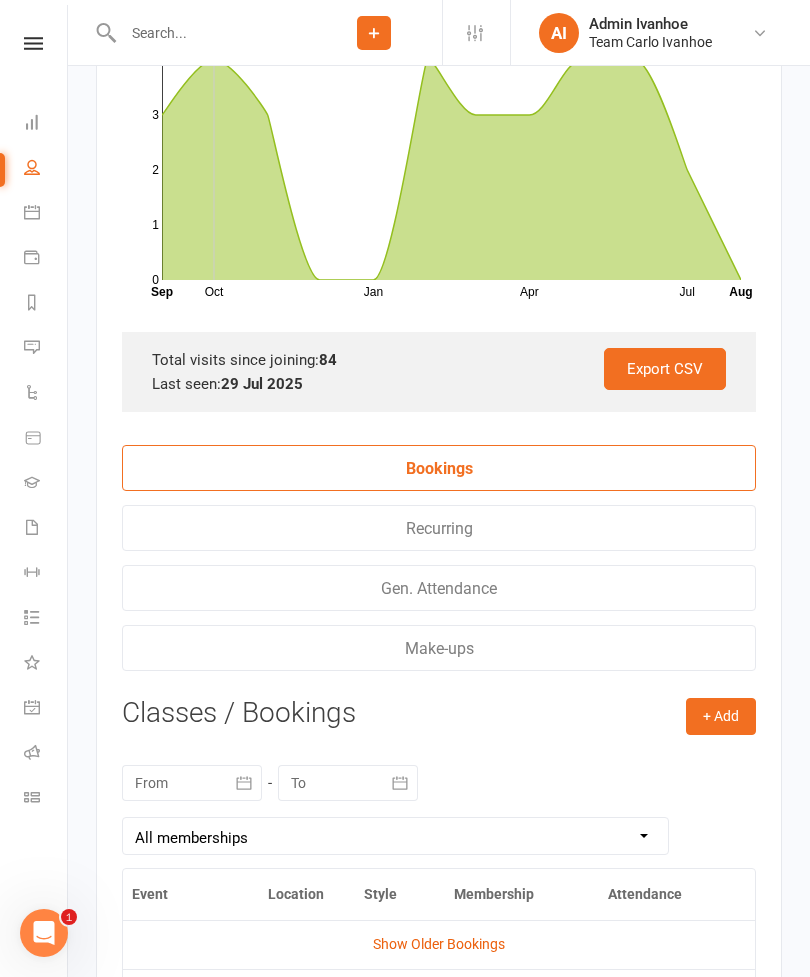 click at bounding box center [244, 783] 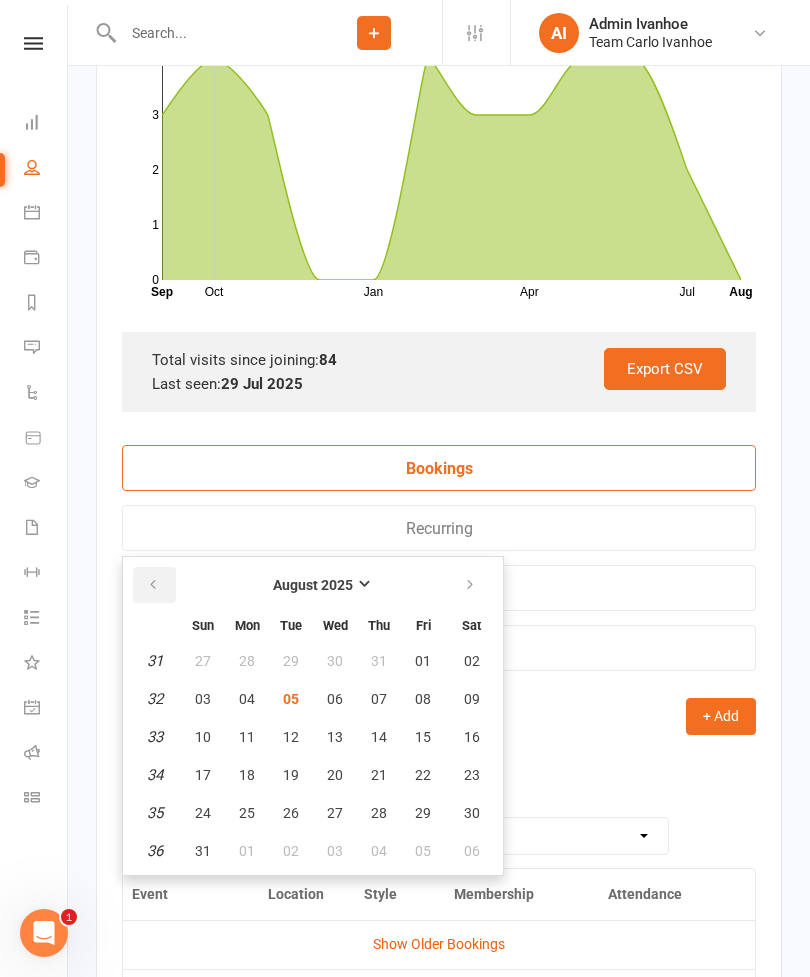 click at bounding box center (153, 585) 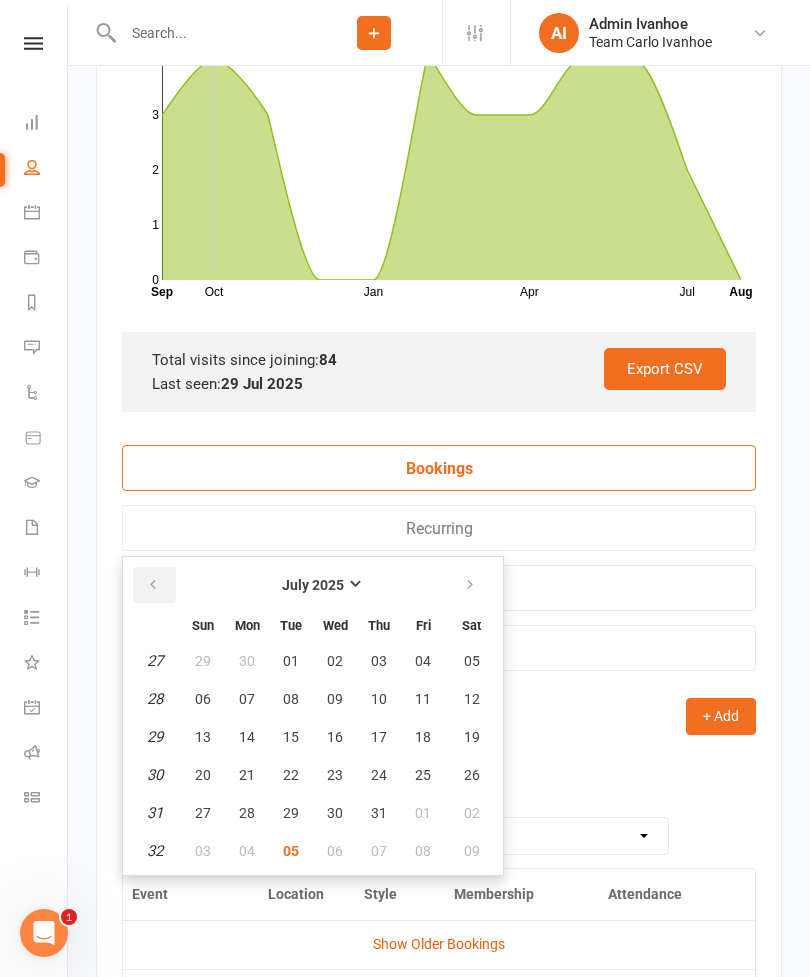 click at bounding box center (154, 585) 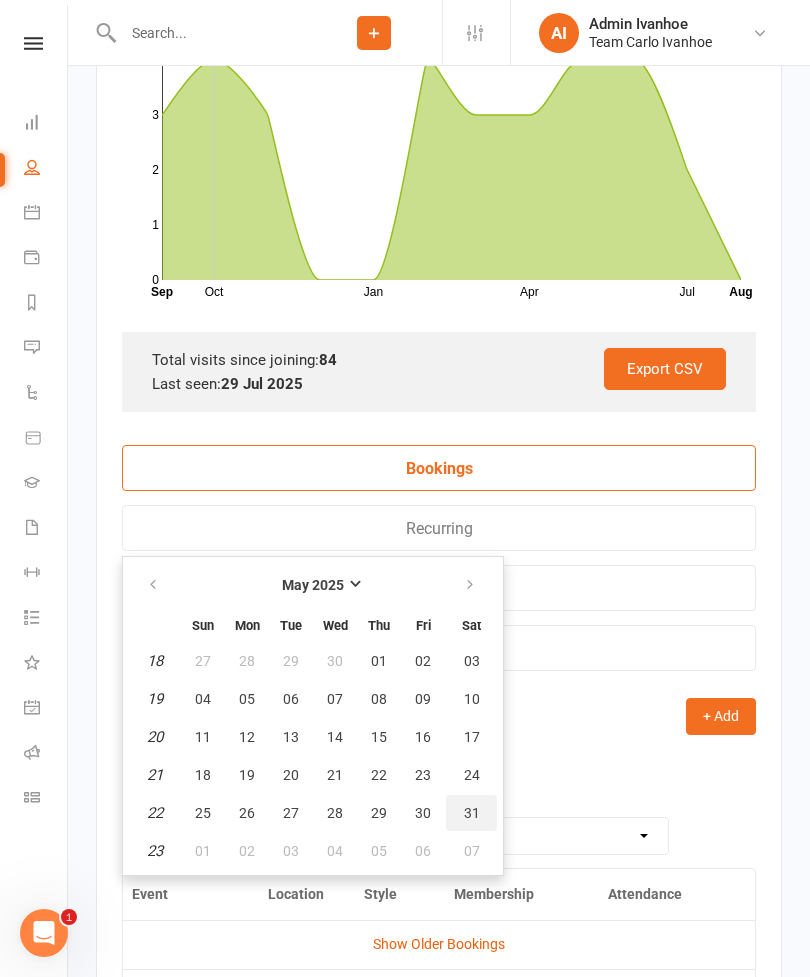 click on "31" at bounding box center [471, 813] 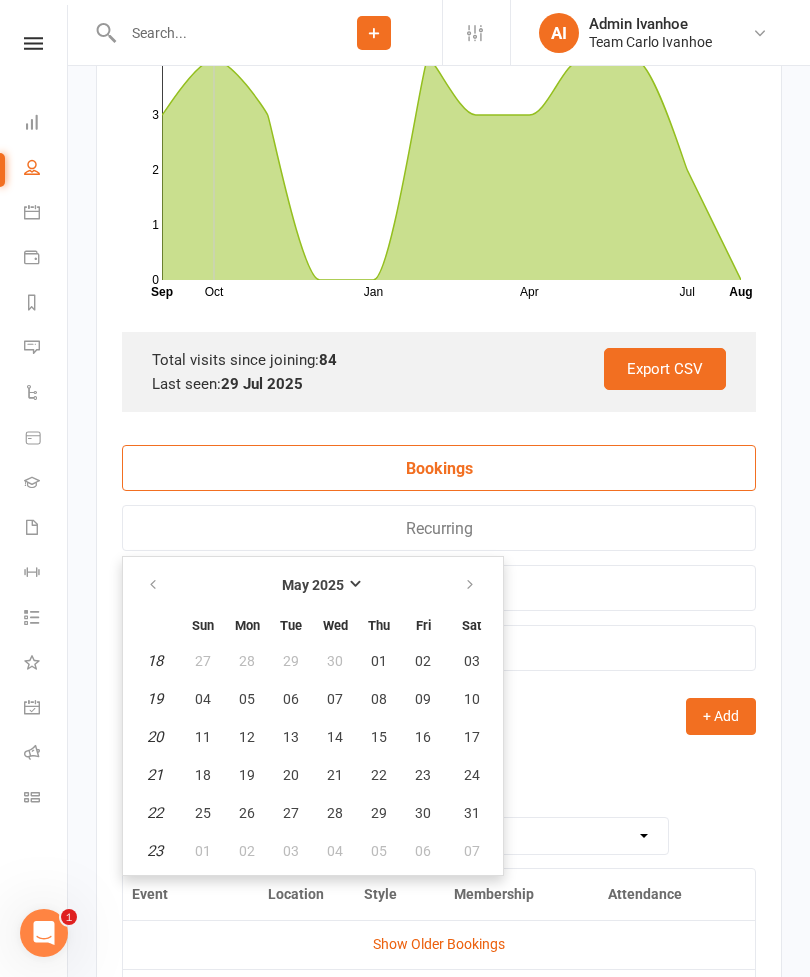 type on "31 May 2025" 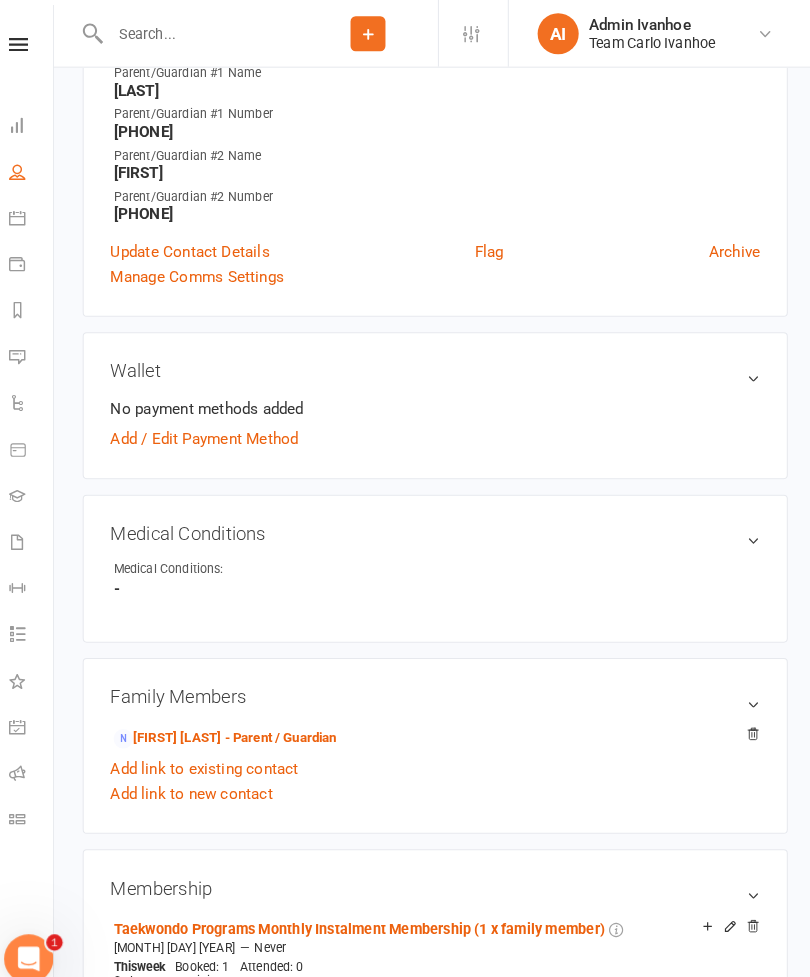scroll, scrollTop: 0, scrollLeft: 0, axis: both 